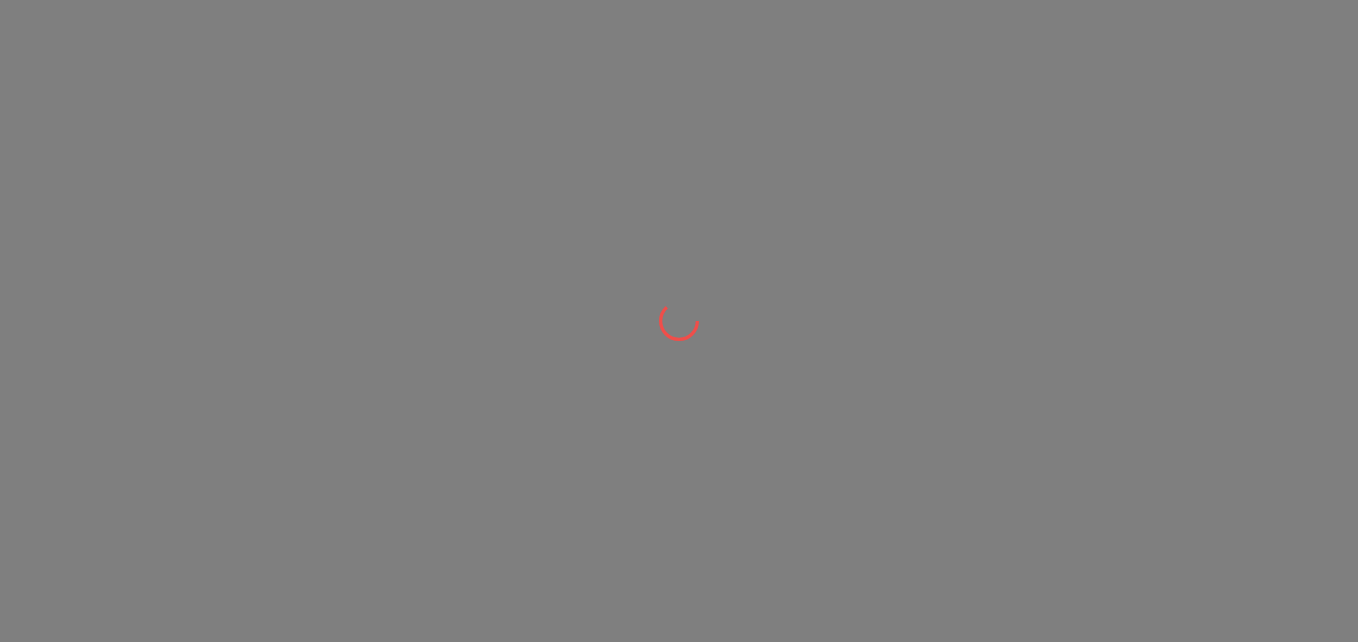 scroll, scrollTop: 0, scrollLeft: 0, axis: both 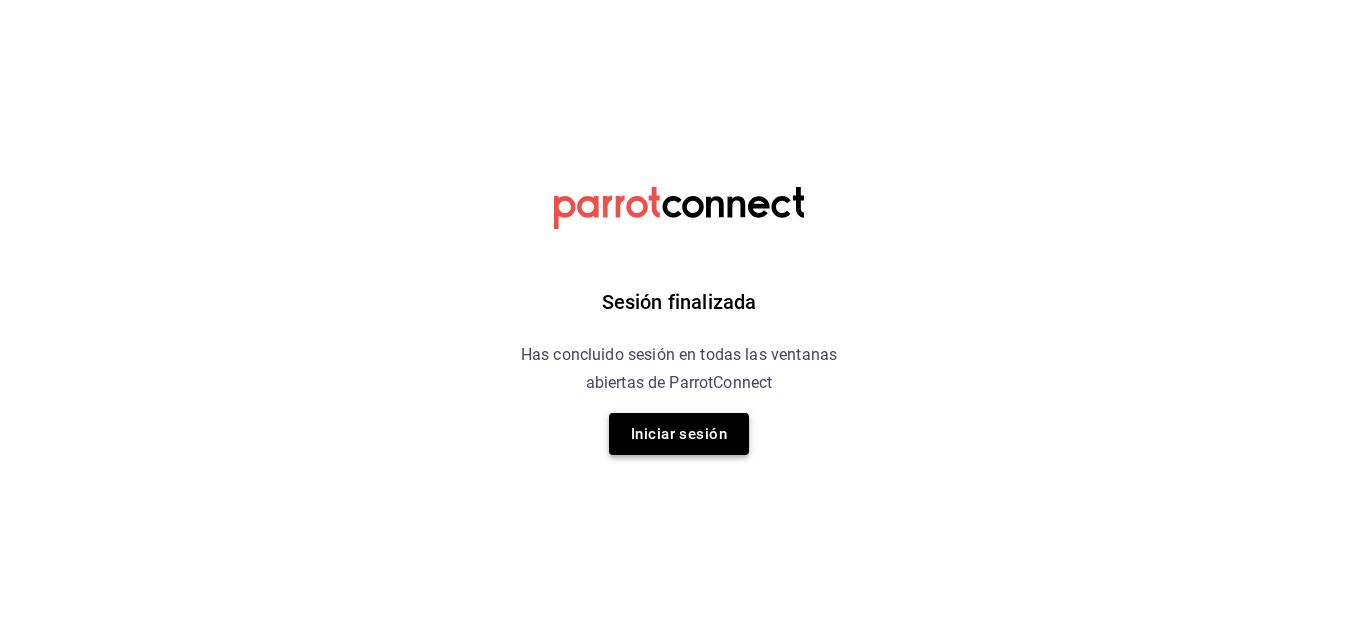 click on "Iniciar sesión" at bounding box center (679, 434) 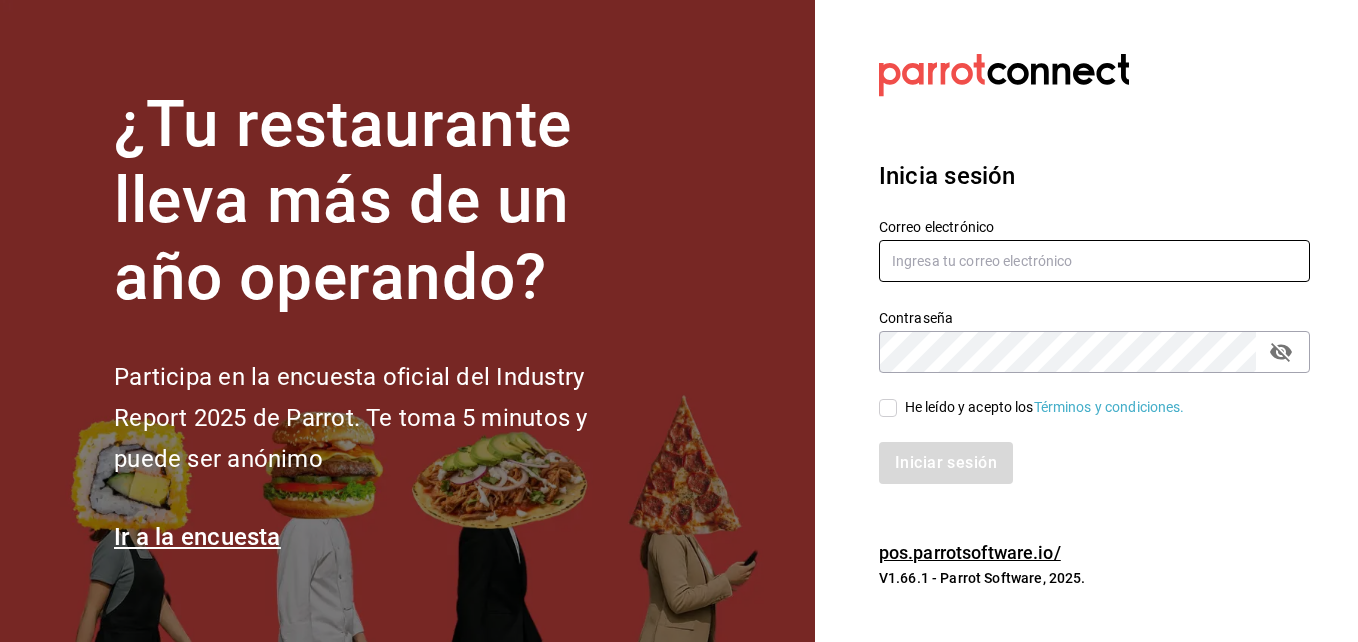 type on "[USERNAME]@example.com" 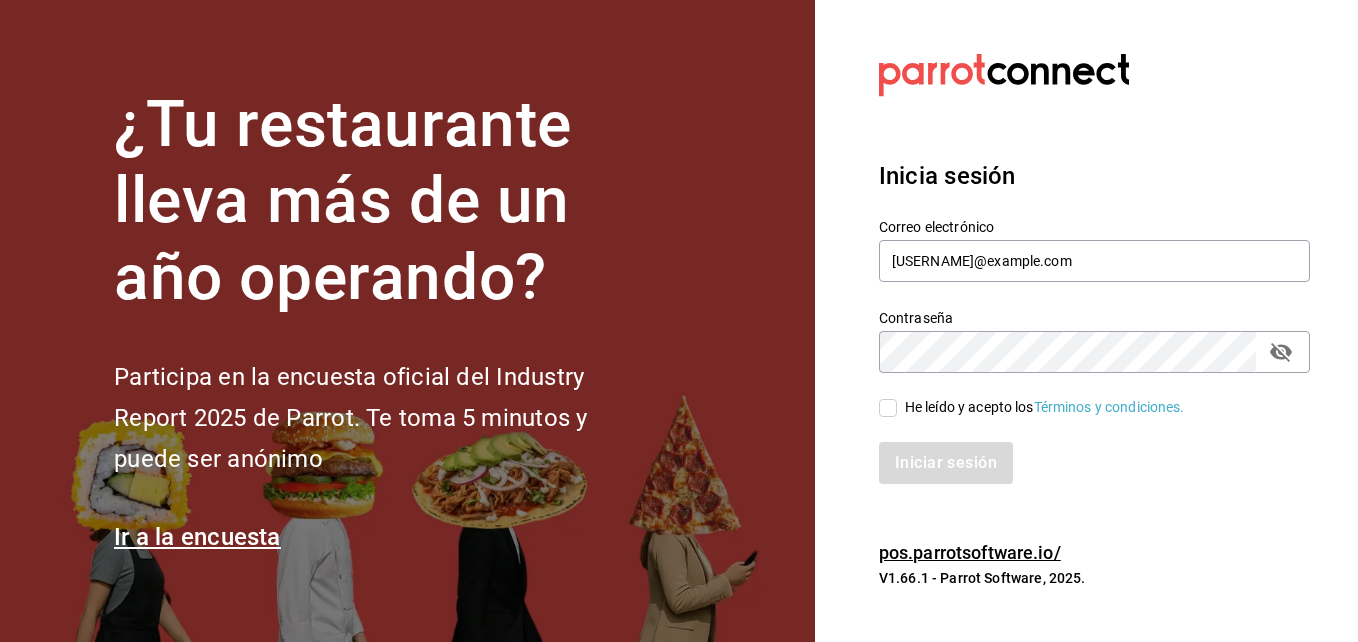 click on "He leído y acepto los  Términos y condiciones." at bounding box center [888, 408] 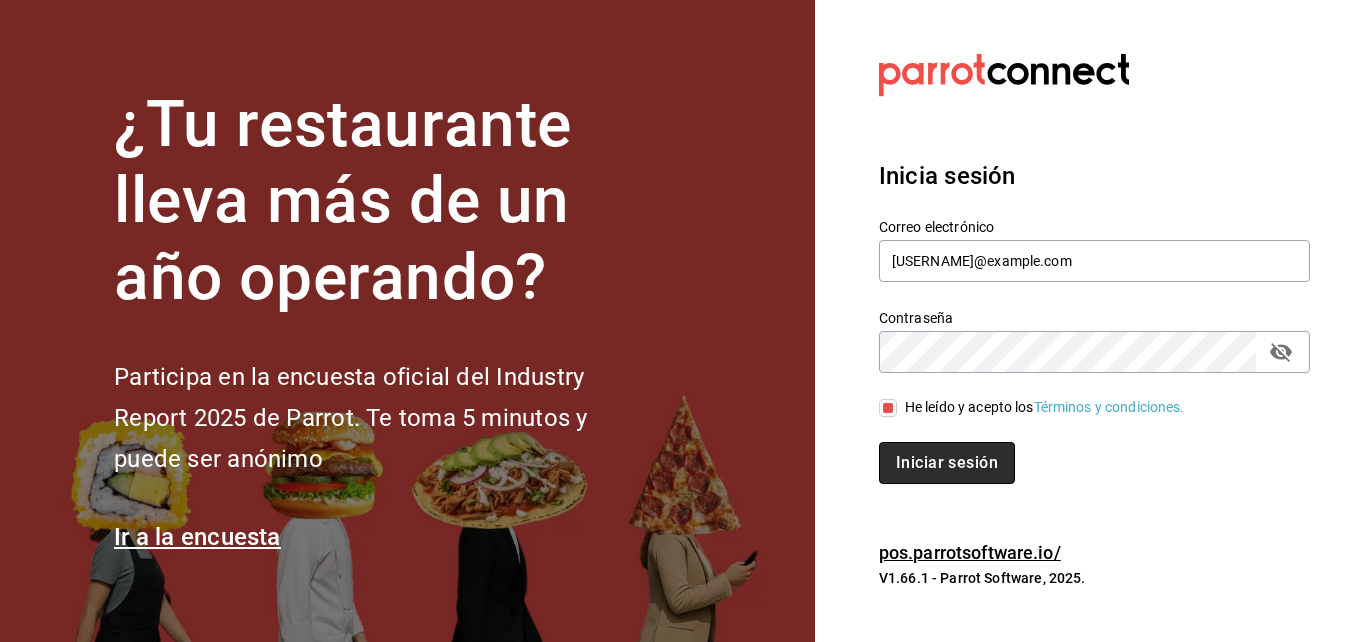 click on "Iniciar sesión" at bounding box center (947, 463) 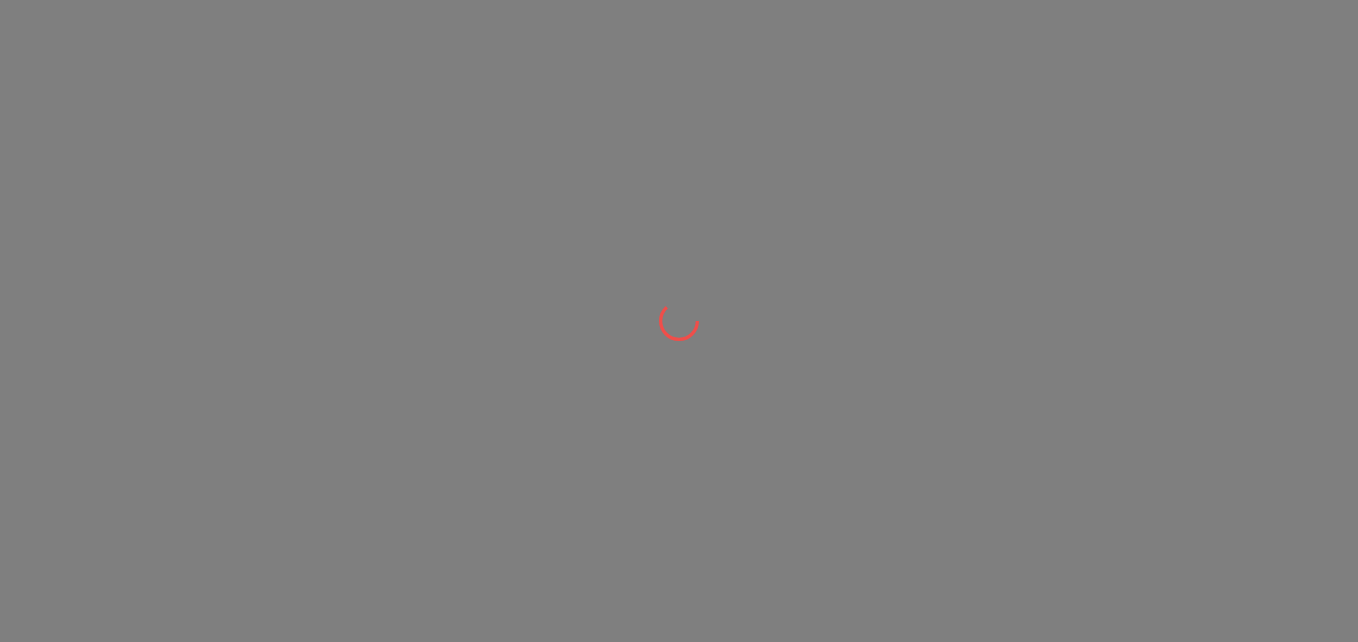 scroll, scrollTop: 0, scrollLeft: 0, axis: both 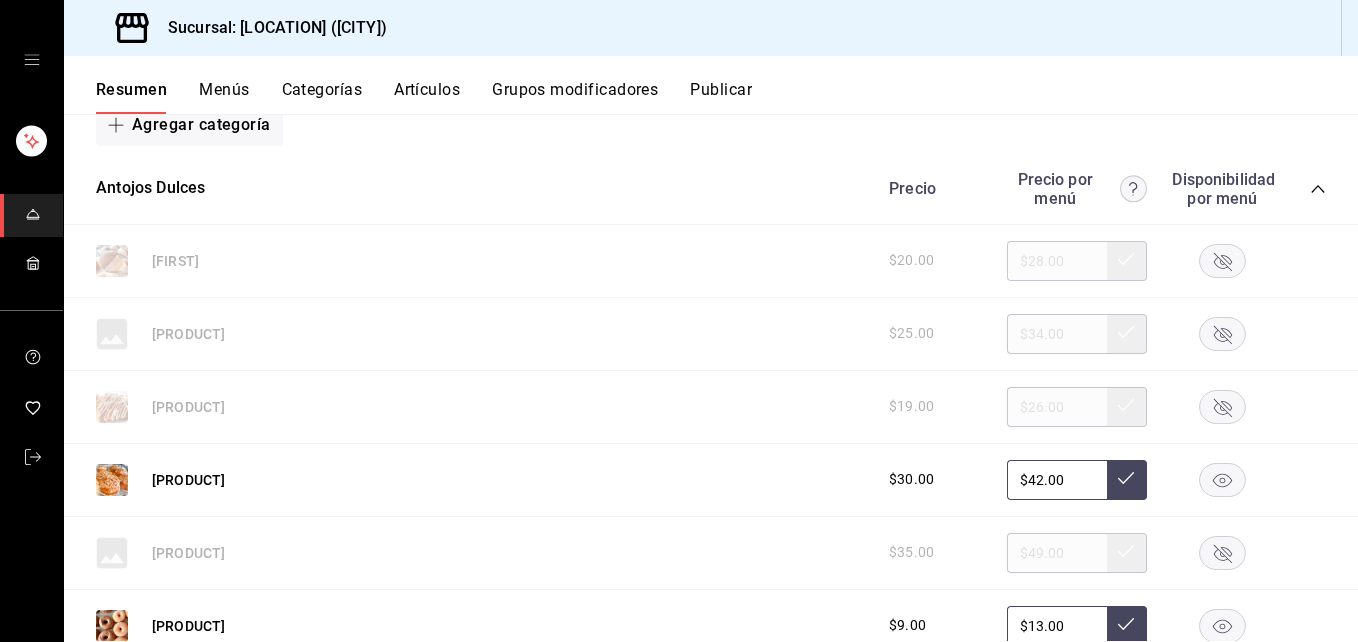 click 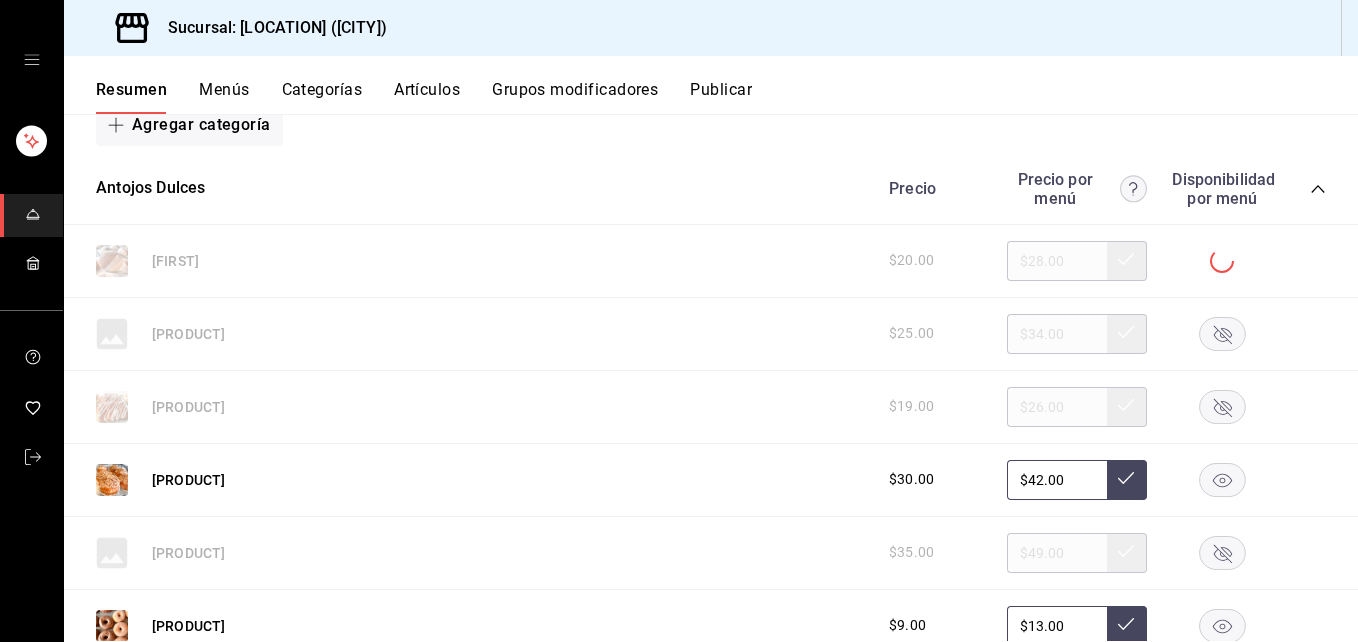 click 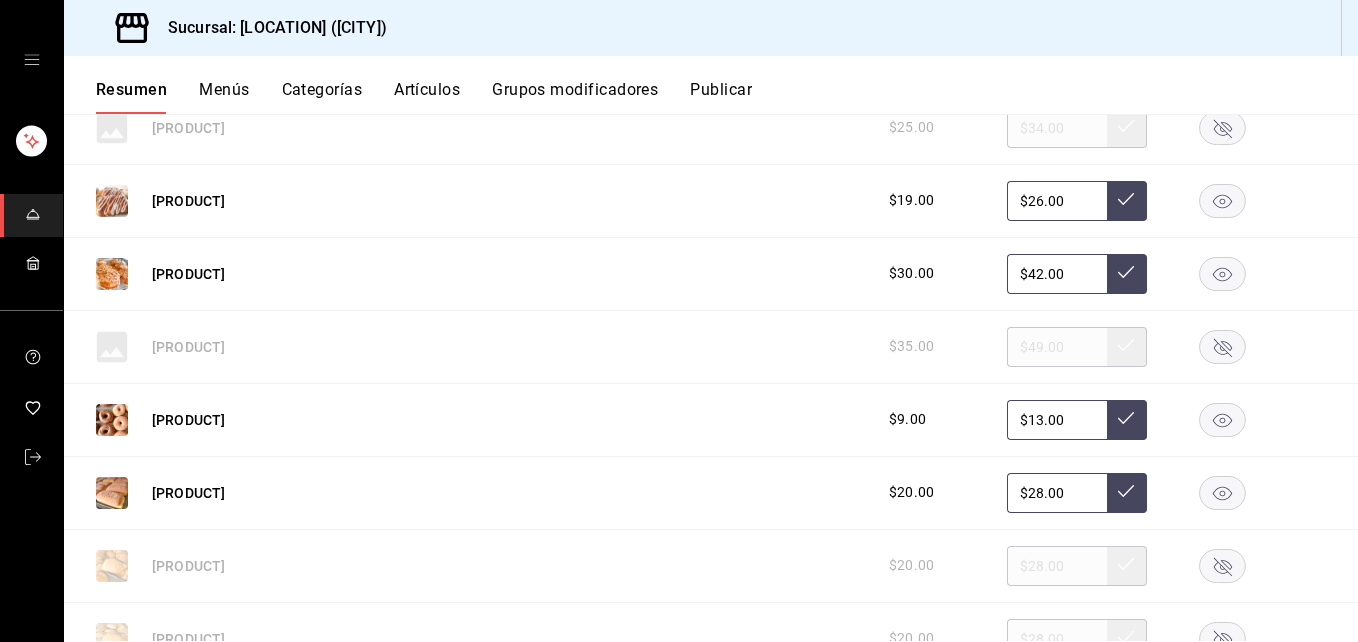 scroll, scrollTop: 600, scrollLeft: 0, axis: vertical 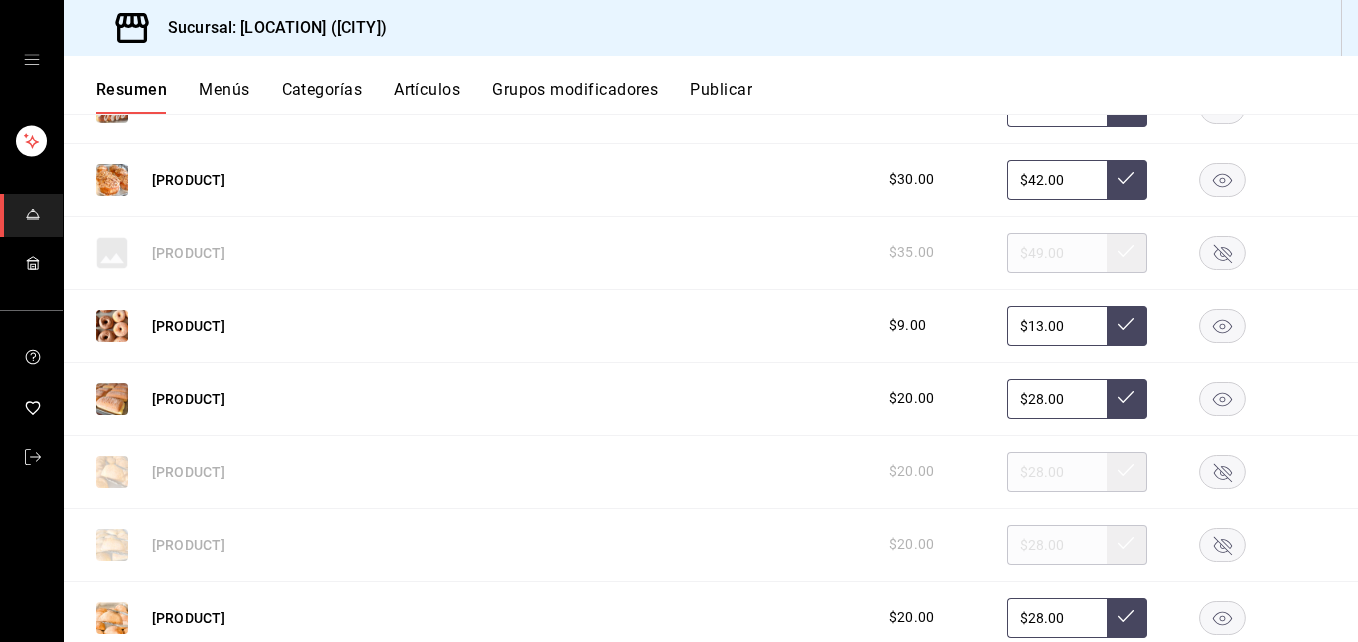 click 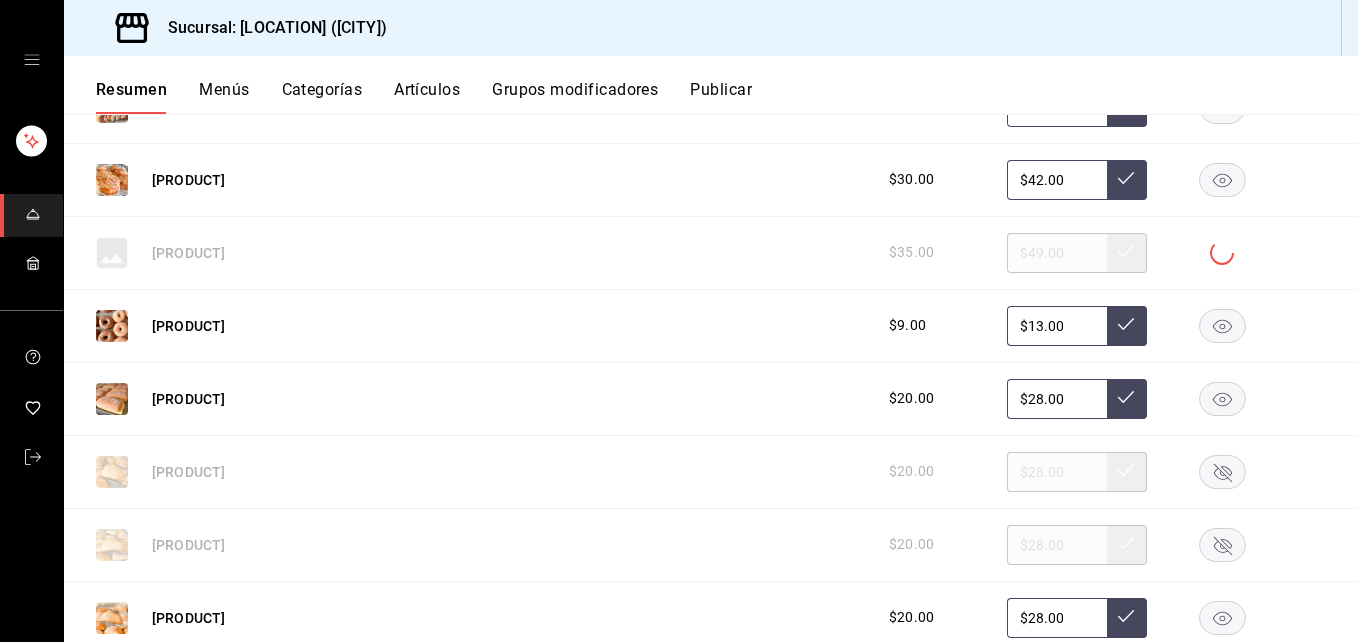 click 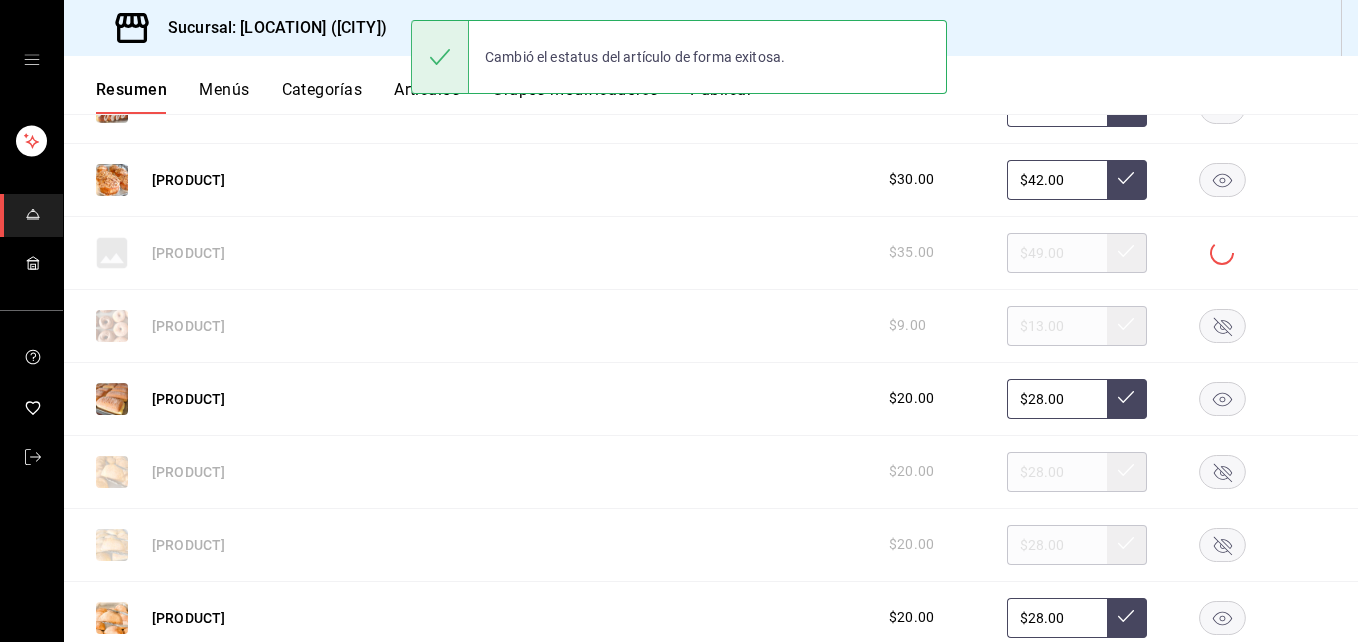 click 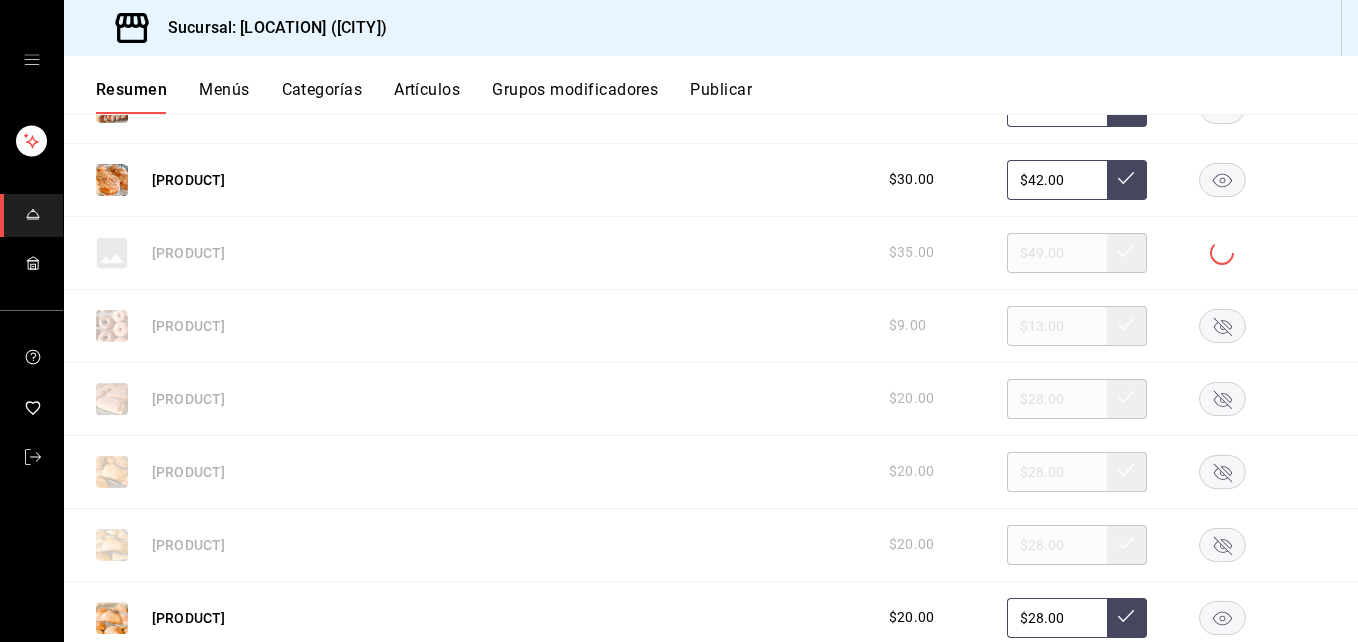 click 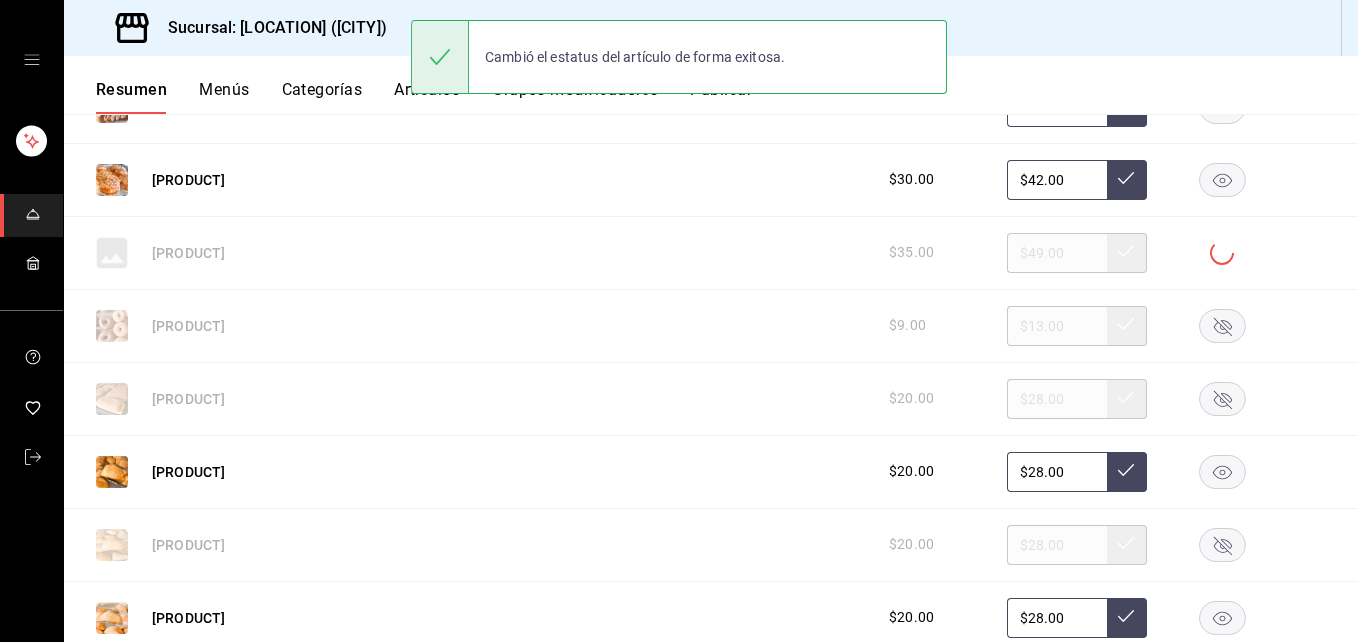 click 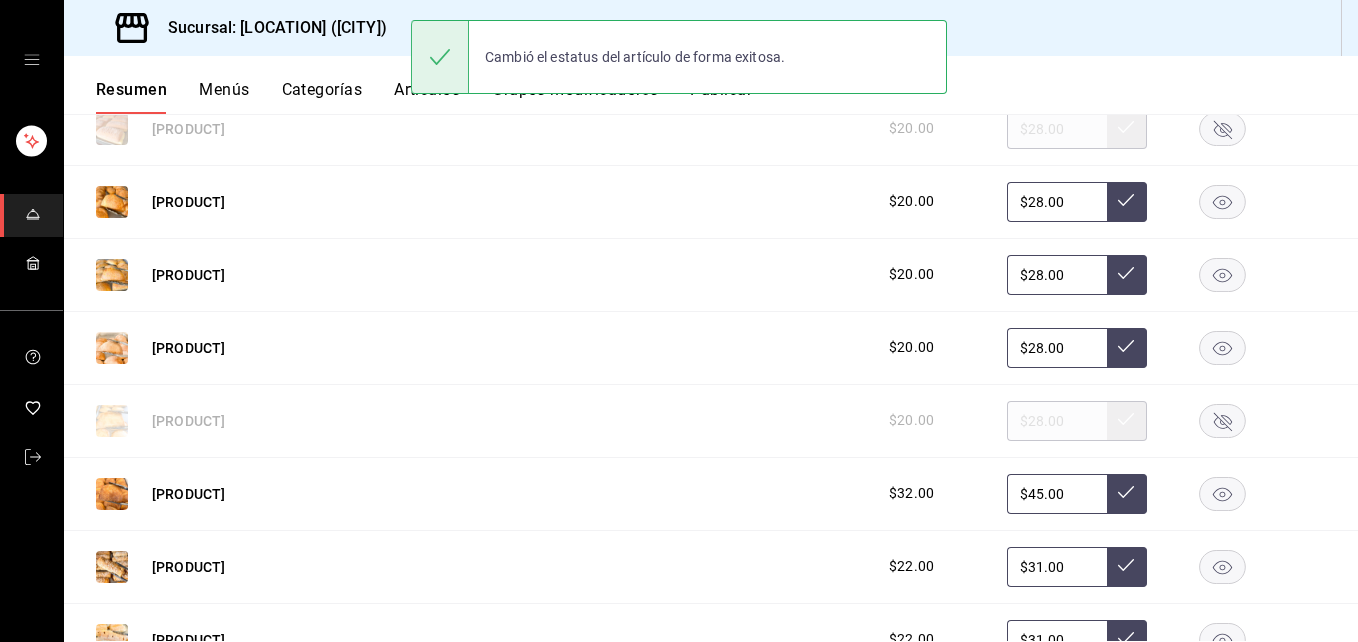 scroll, scrollTop: 900, scrollLeft: 0, axis: vertical 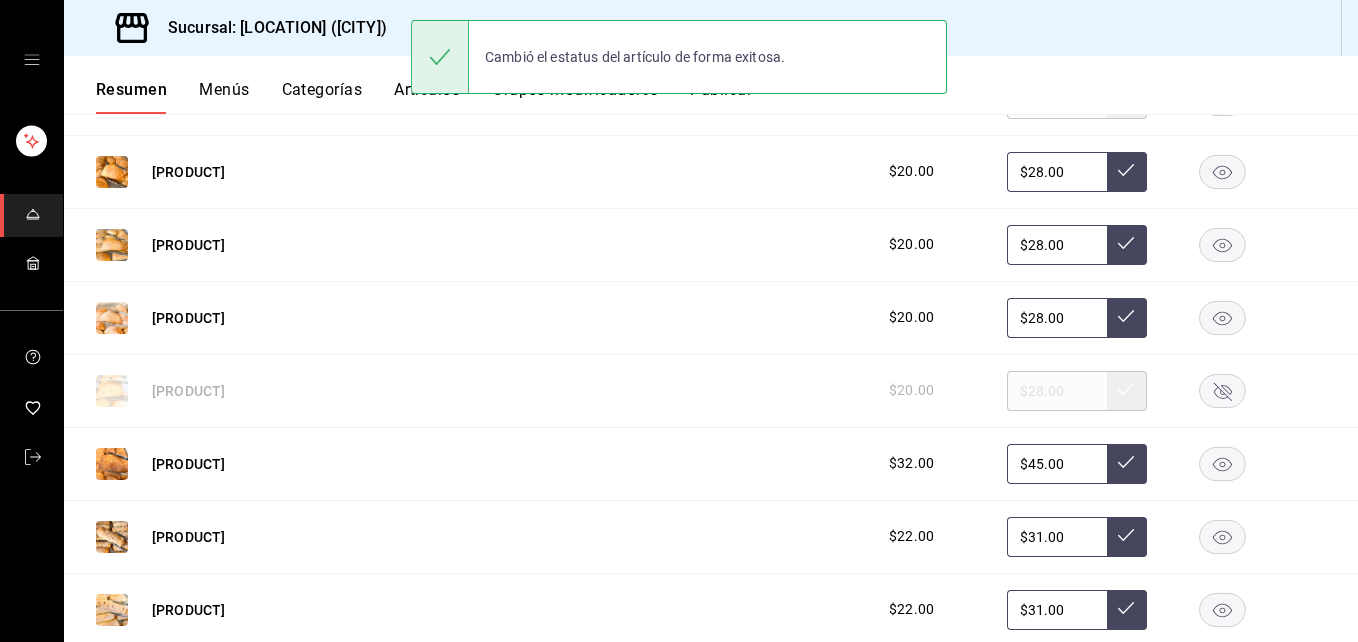 click 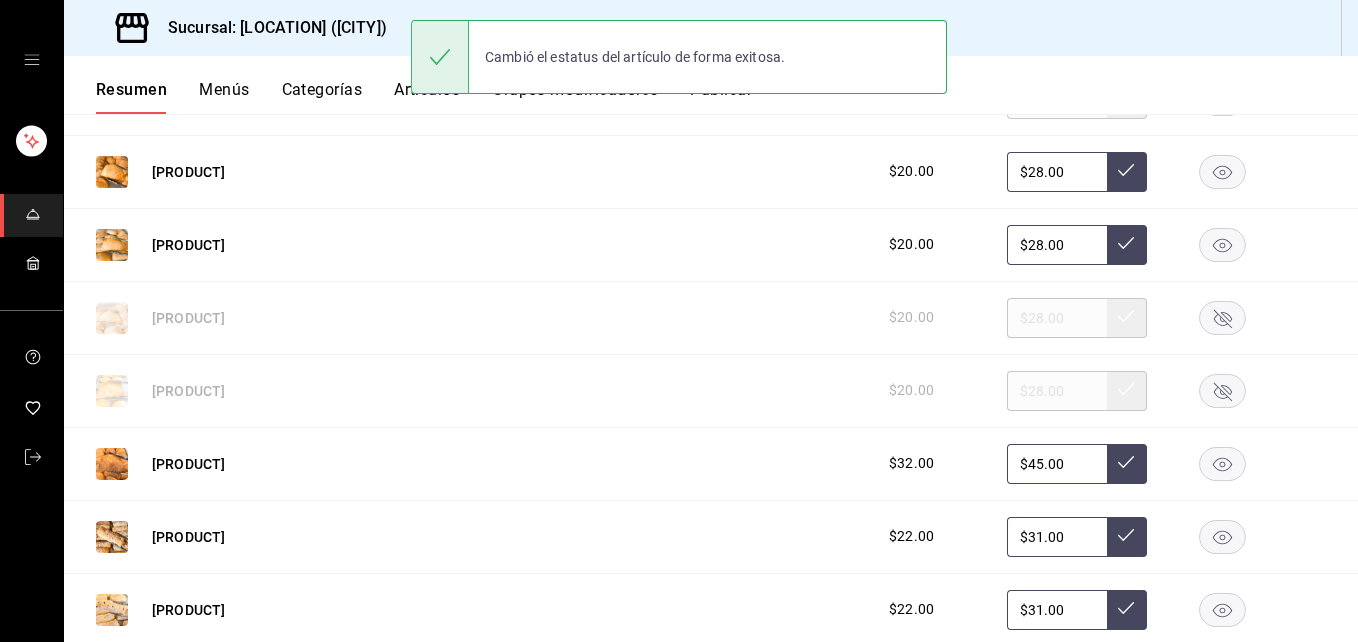 click 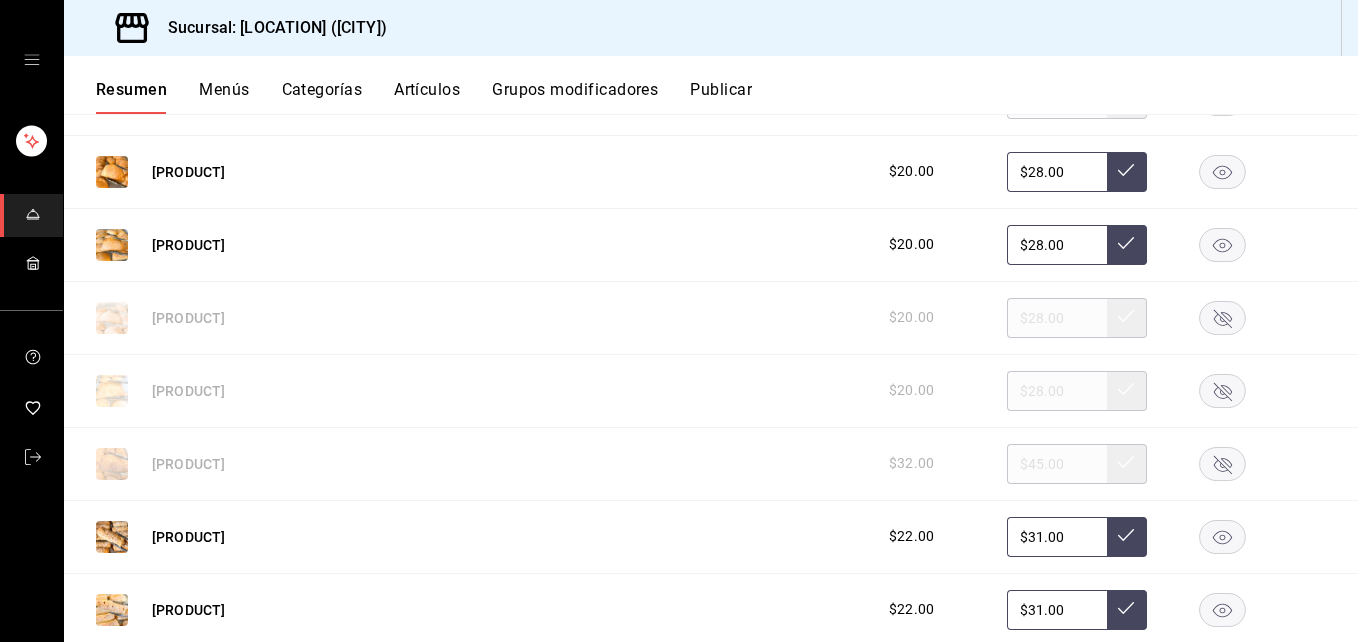 scroll, scrollTop: 1200, scrollLeft: 0, axis: vertical 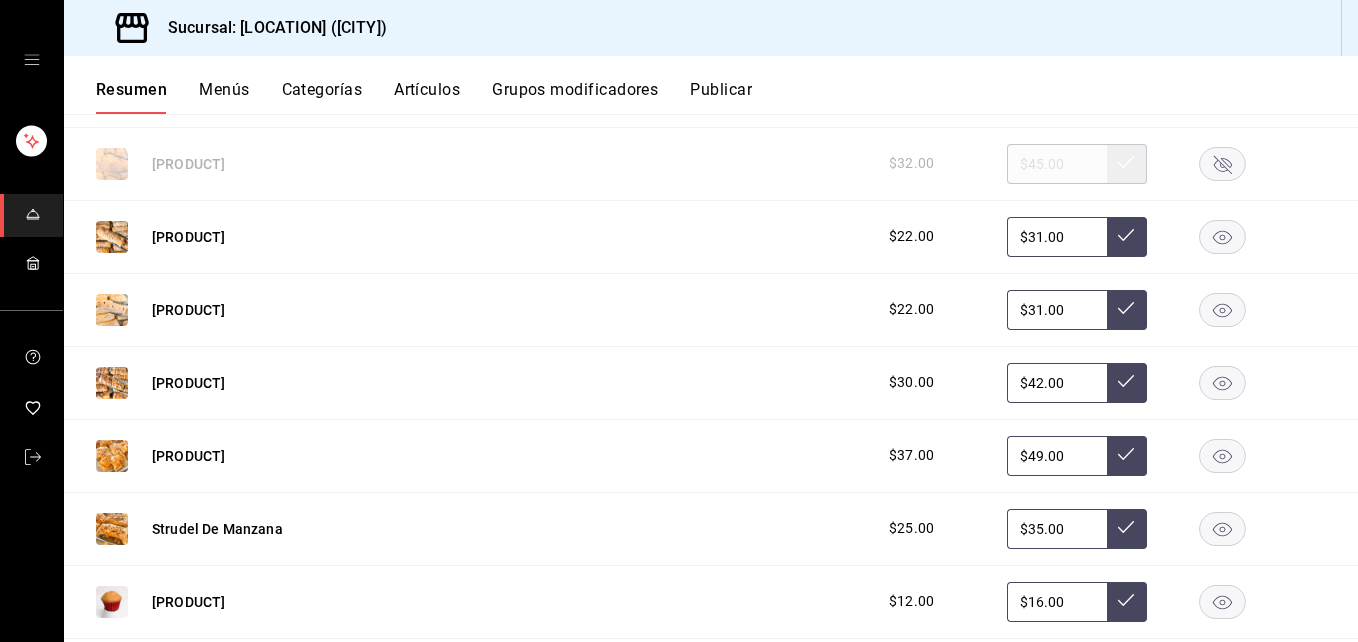 click 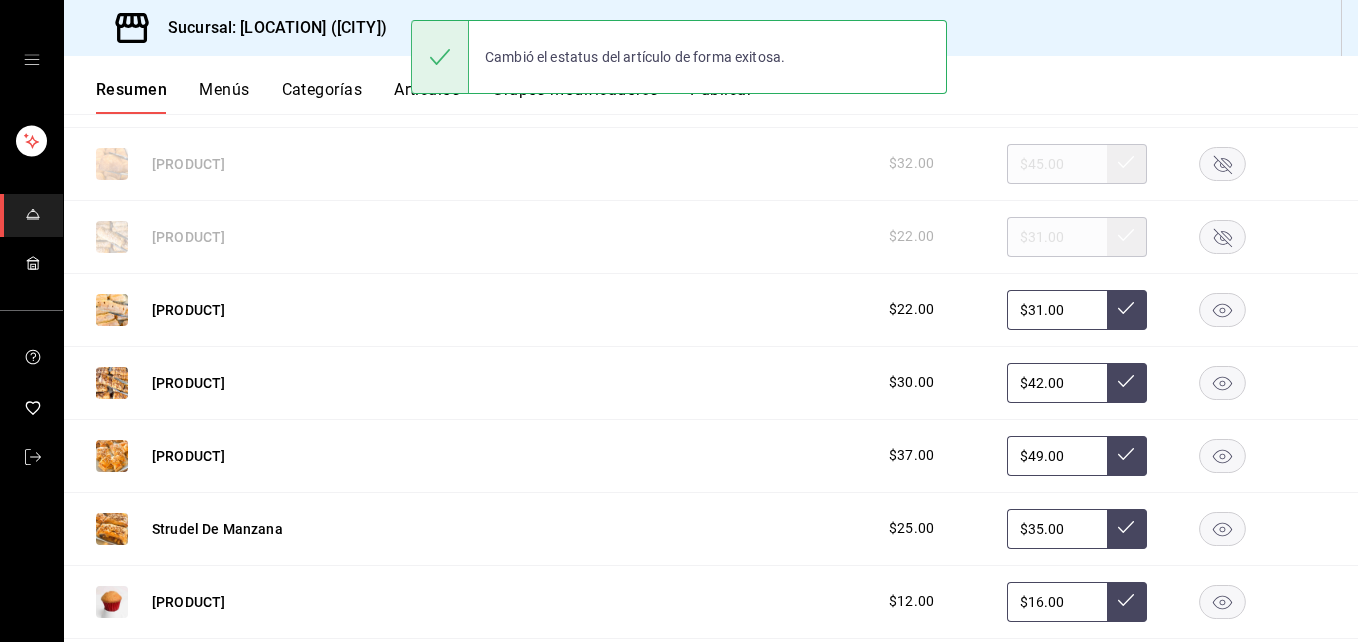 click 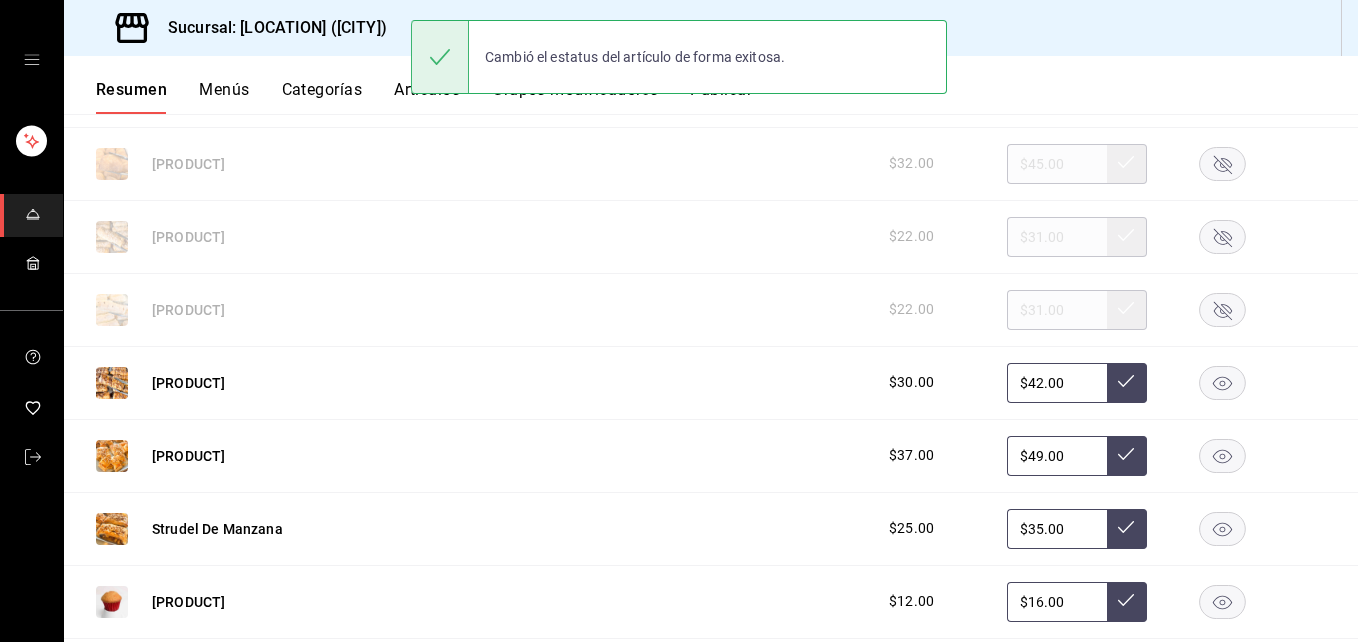 click 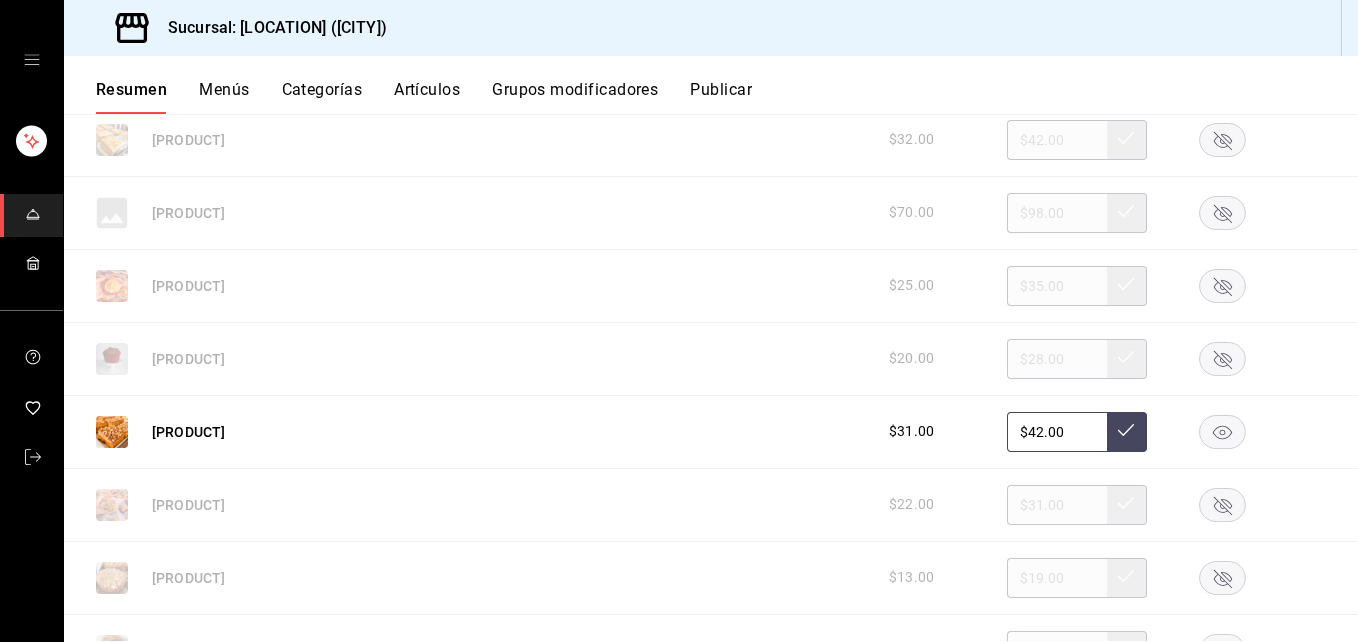 scroll, scrollTop: 2400, scrollLeft: 0, axis: vertical 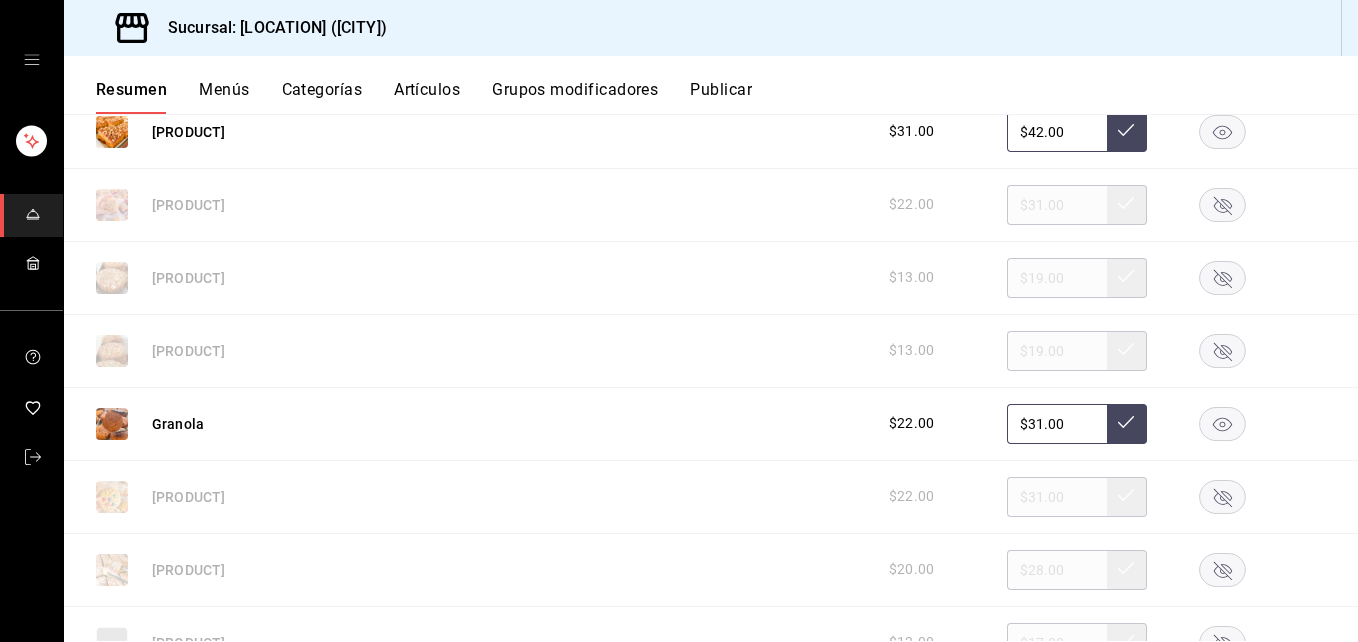 click 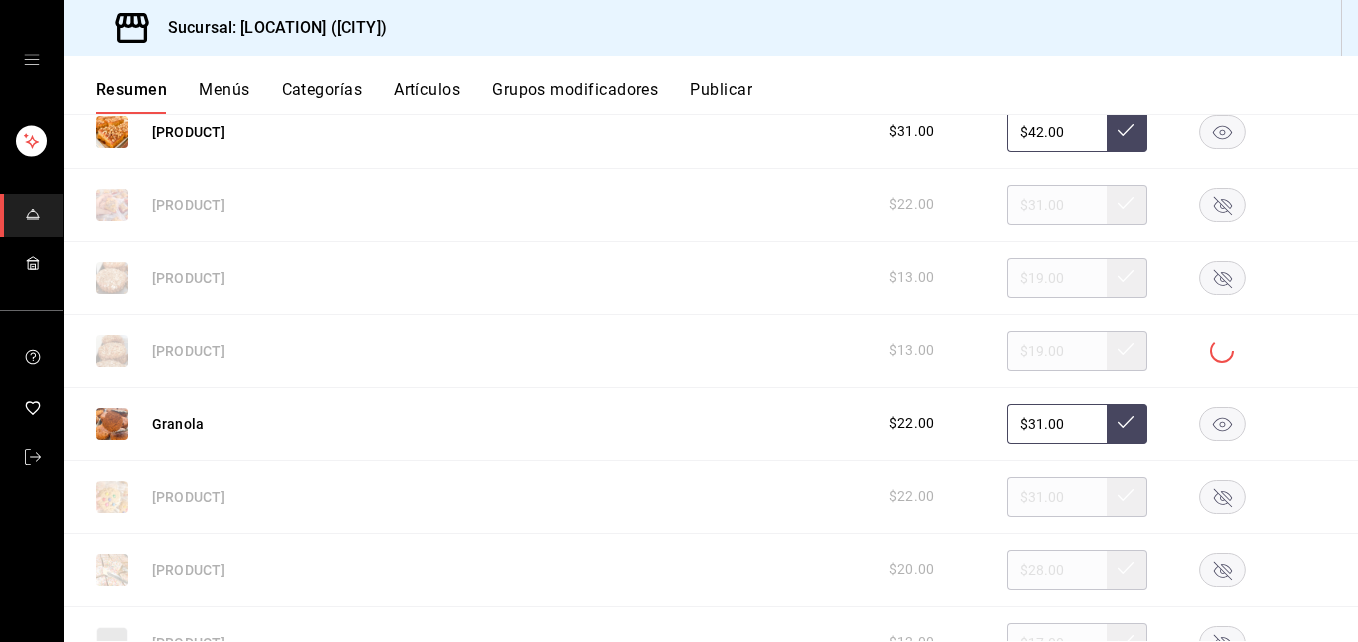 click 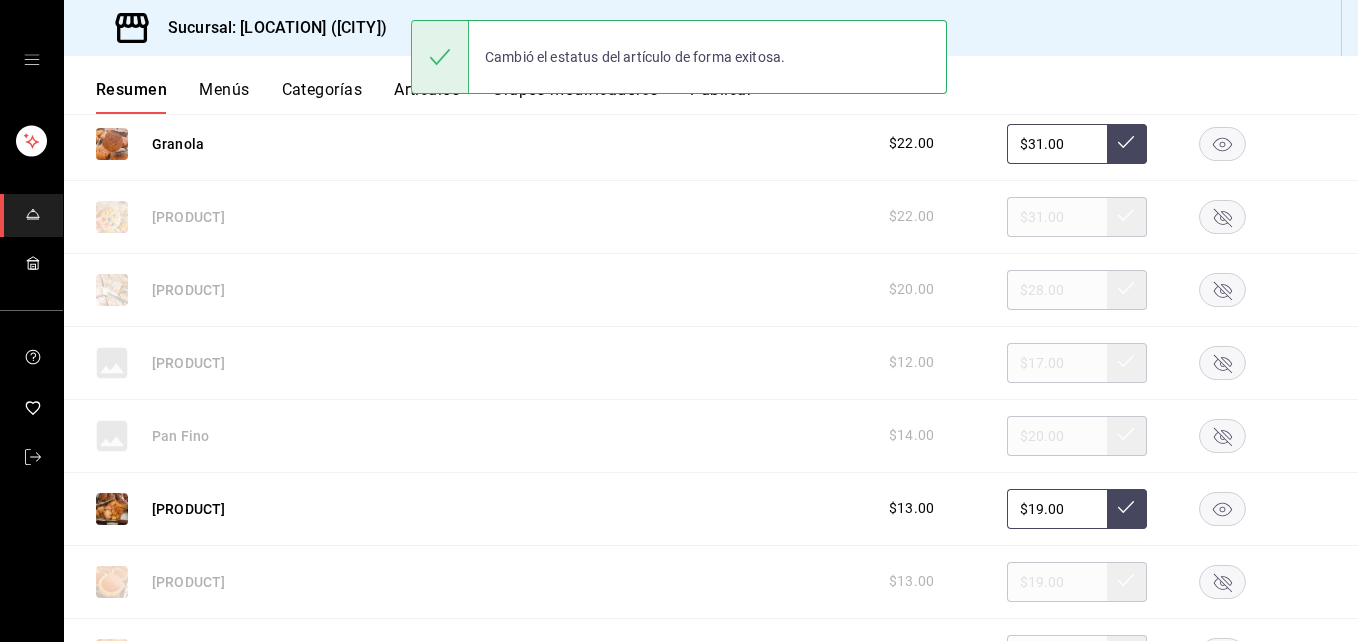 scroll, scrollTop: 2700, scrollLeft: 0, axis: vertical 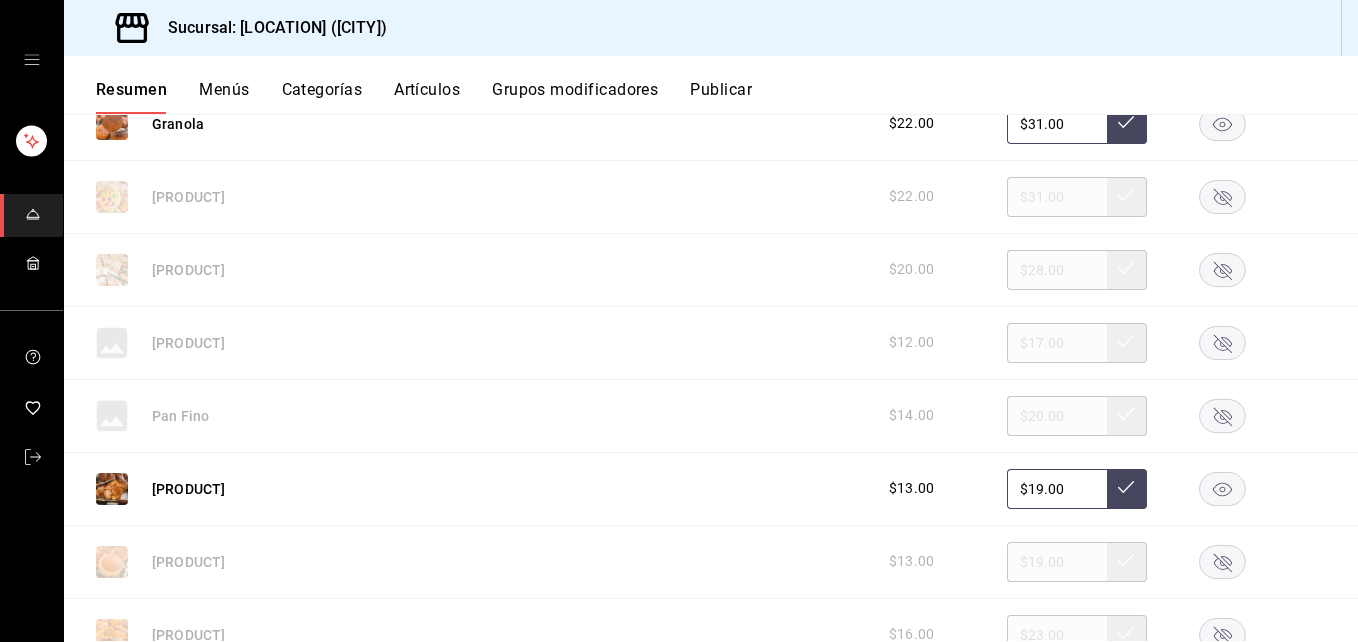 click 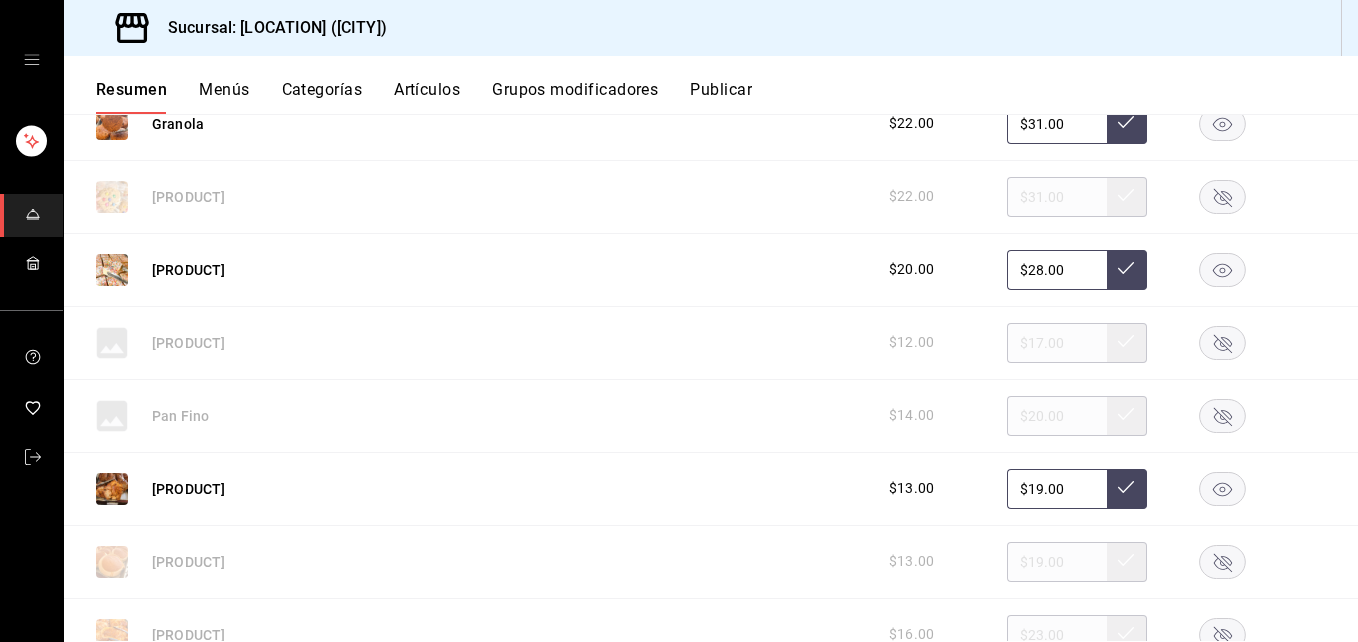 click 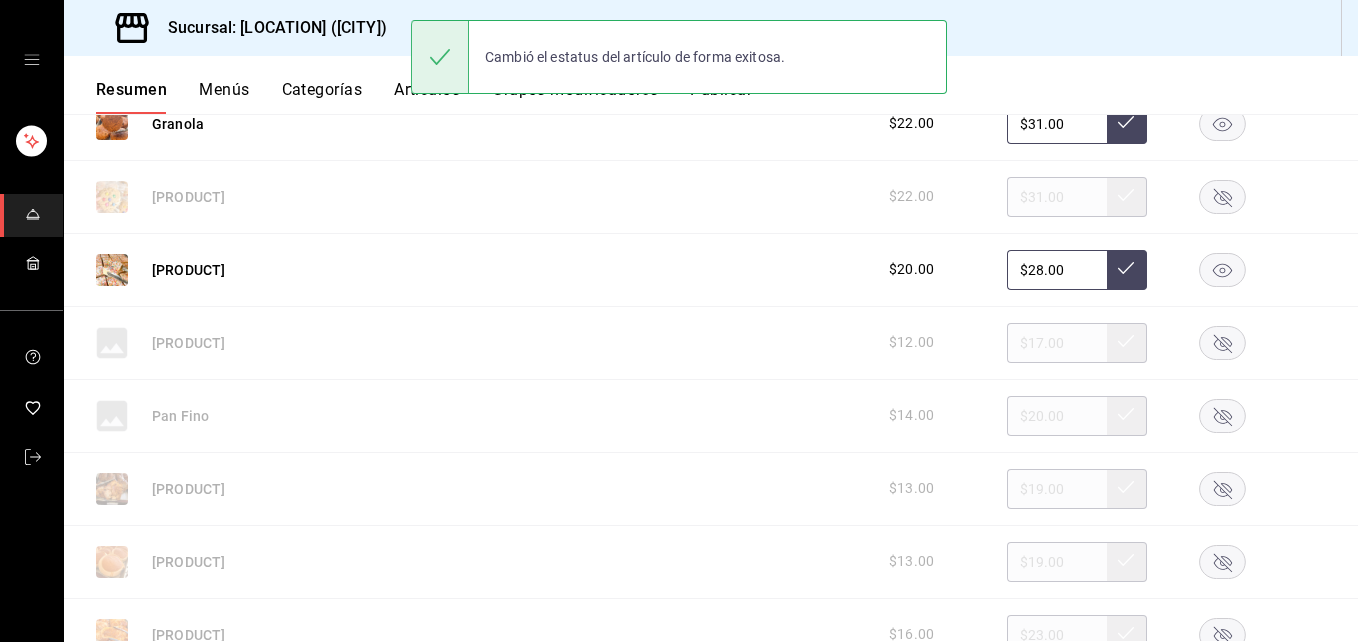 click 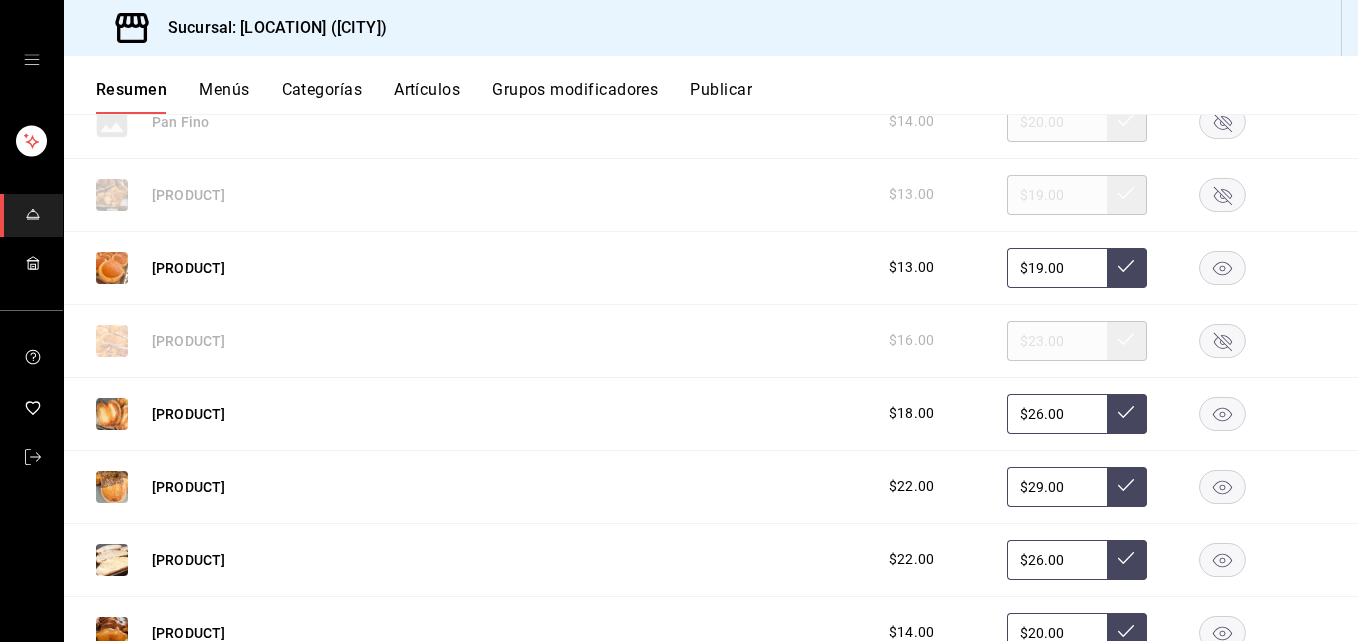 scroll, scrollTop: 3000, scrollLeft: 0, axis: vertical 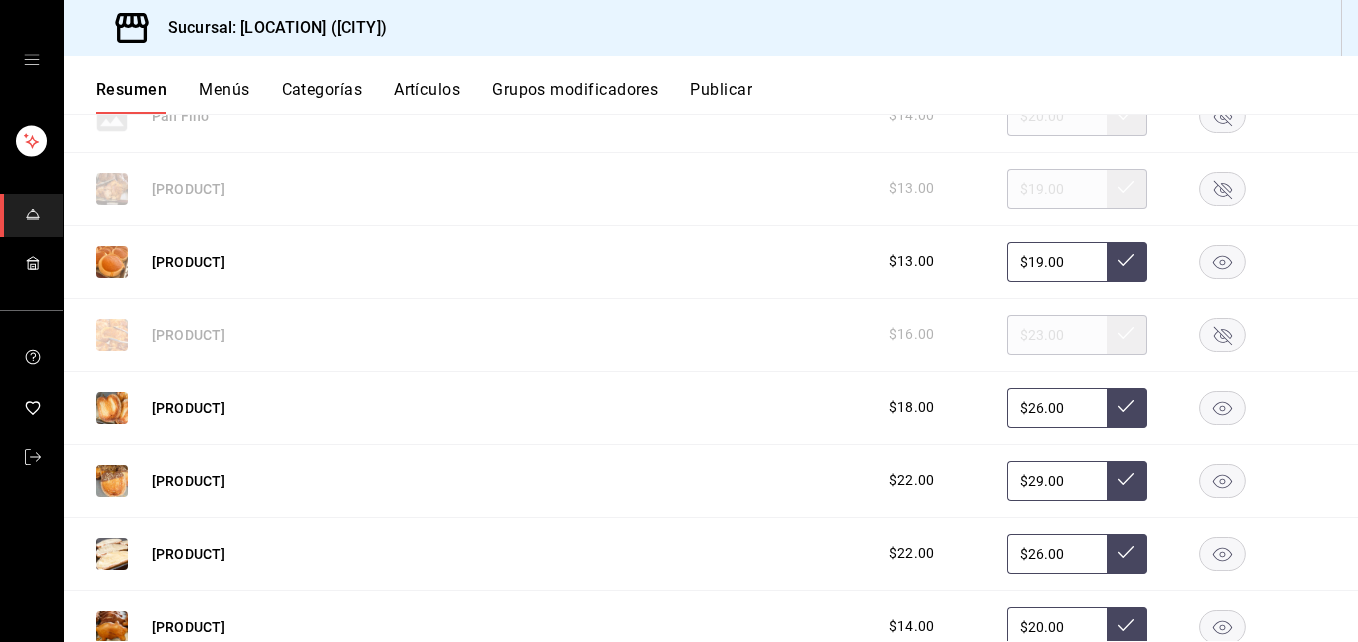 click 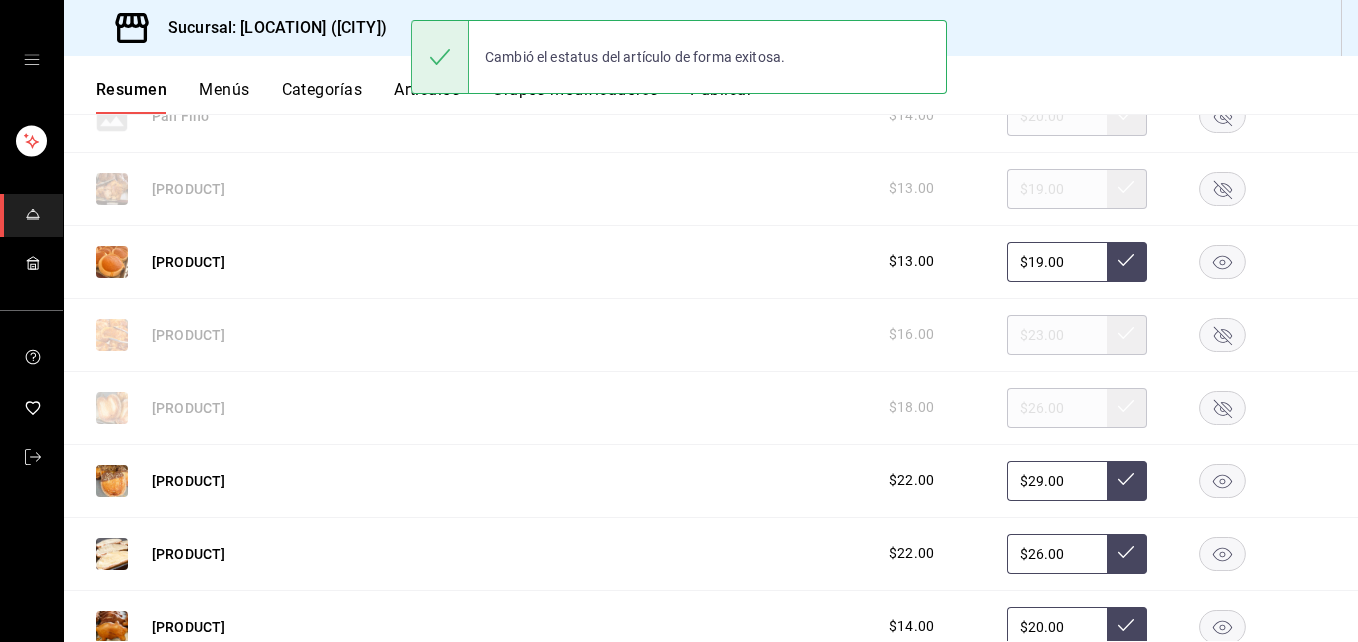 click 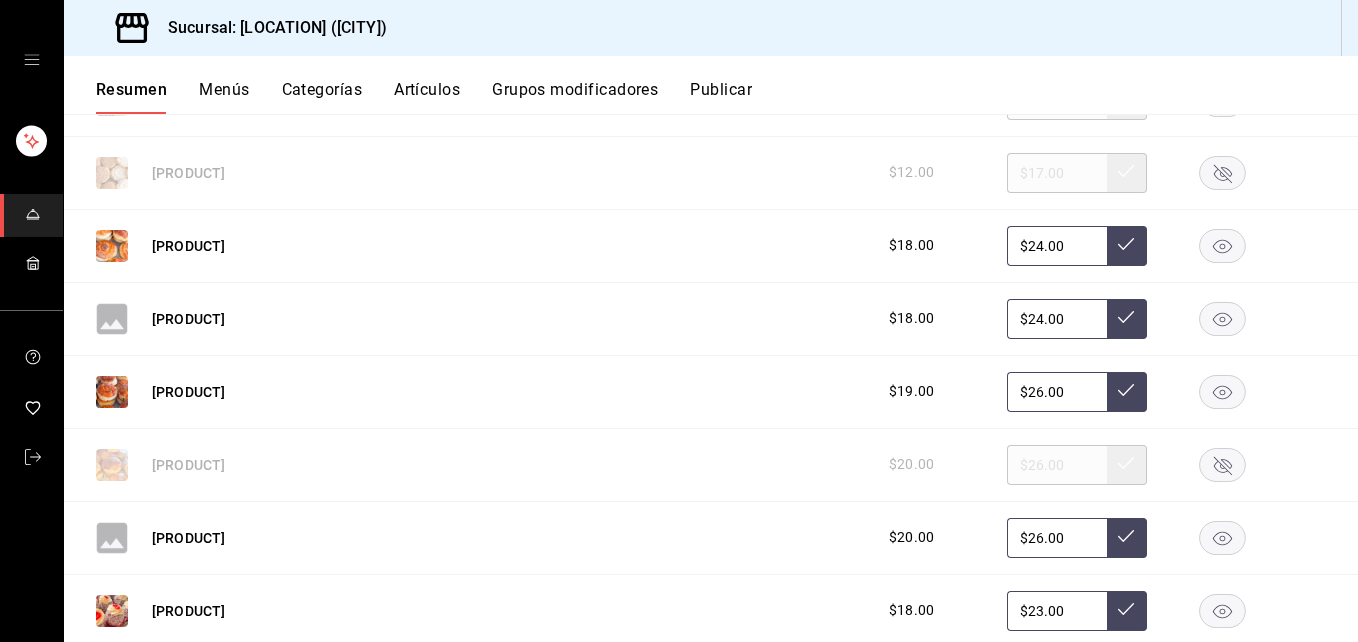 scroll, scrollTop: 3900, scrollLeft: 0, axis: vertical 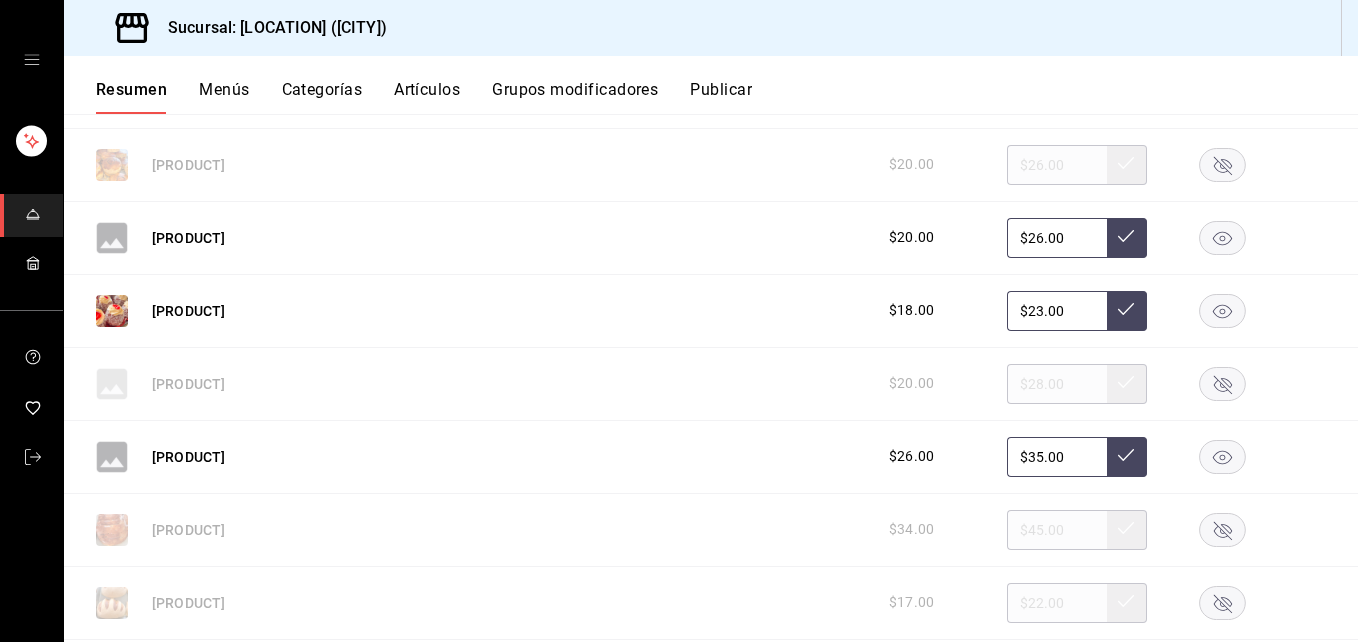 click 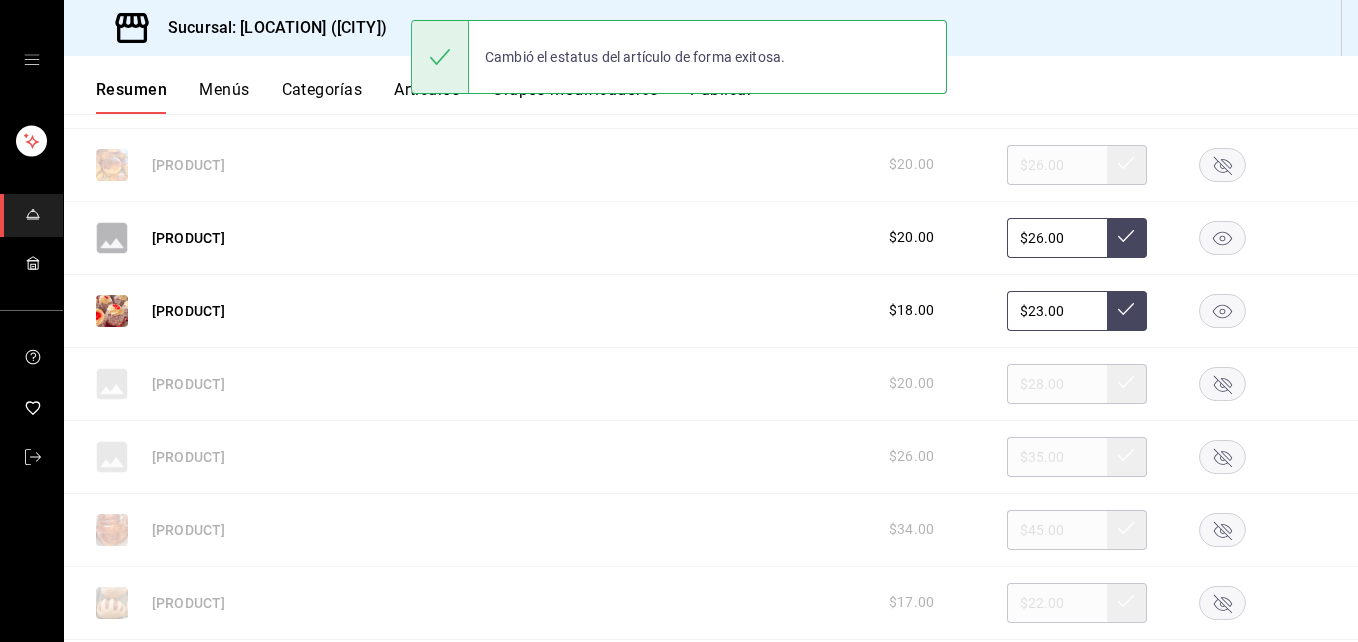 click 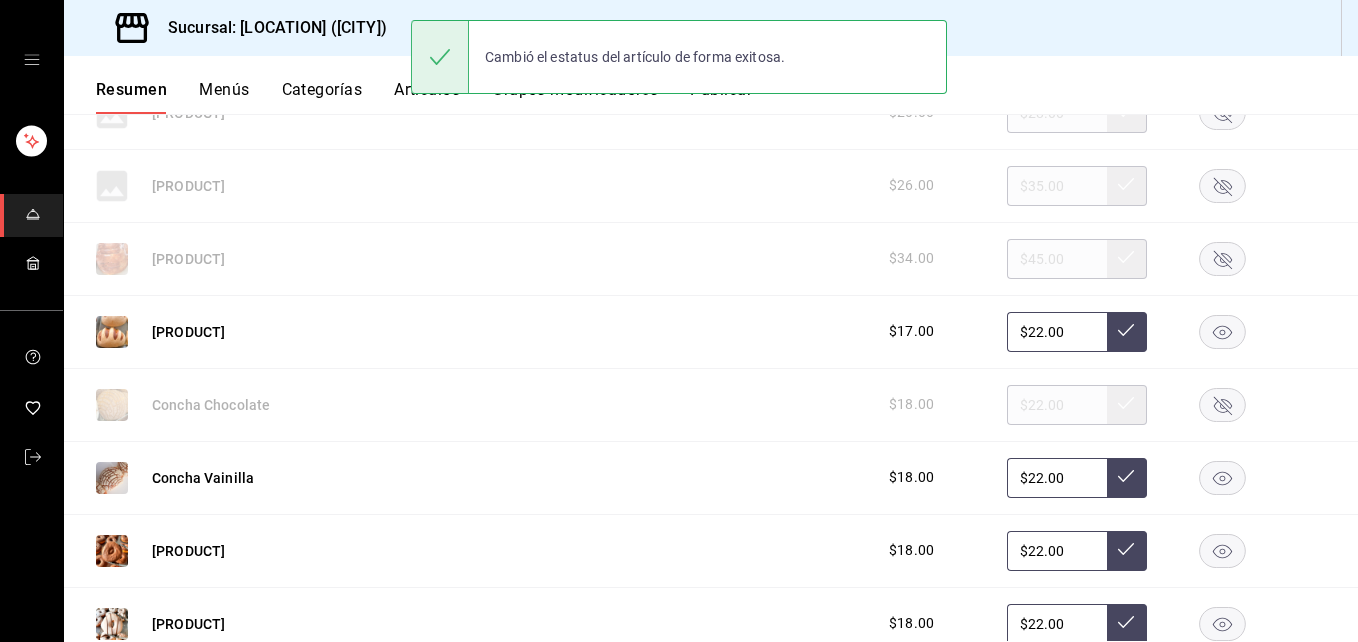 scroll, scrollTop: 4200, scrollLeft: 0, axis: vertical 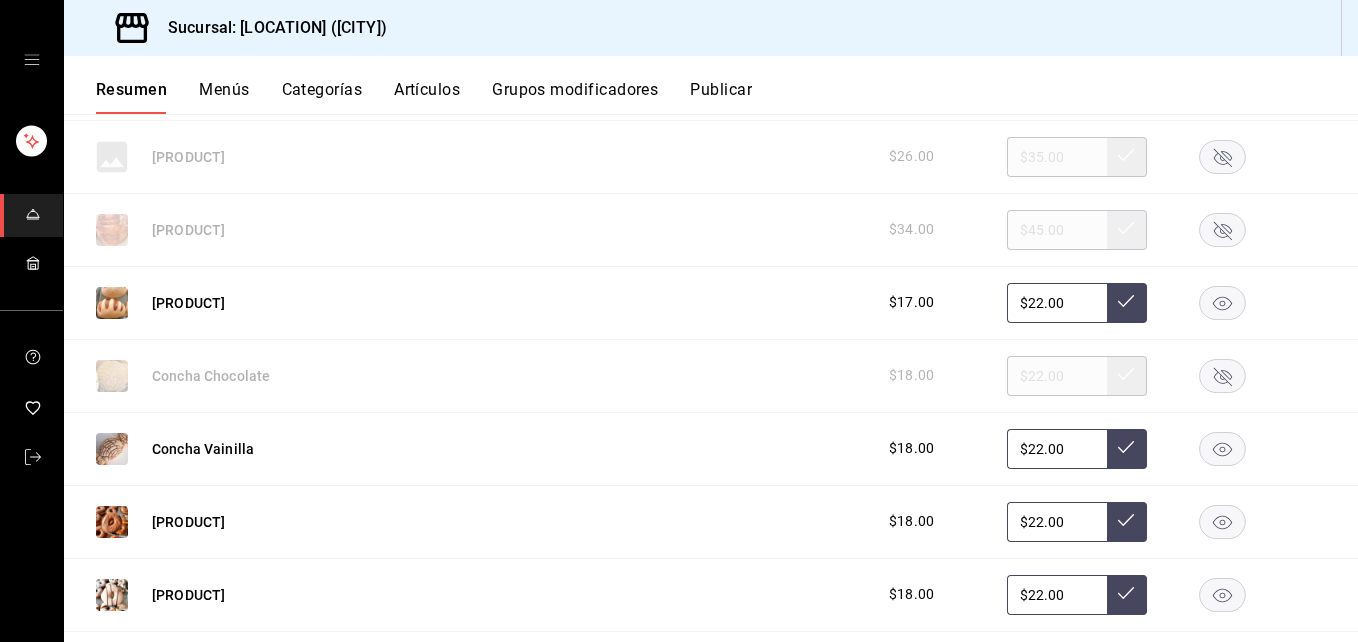 click 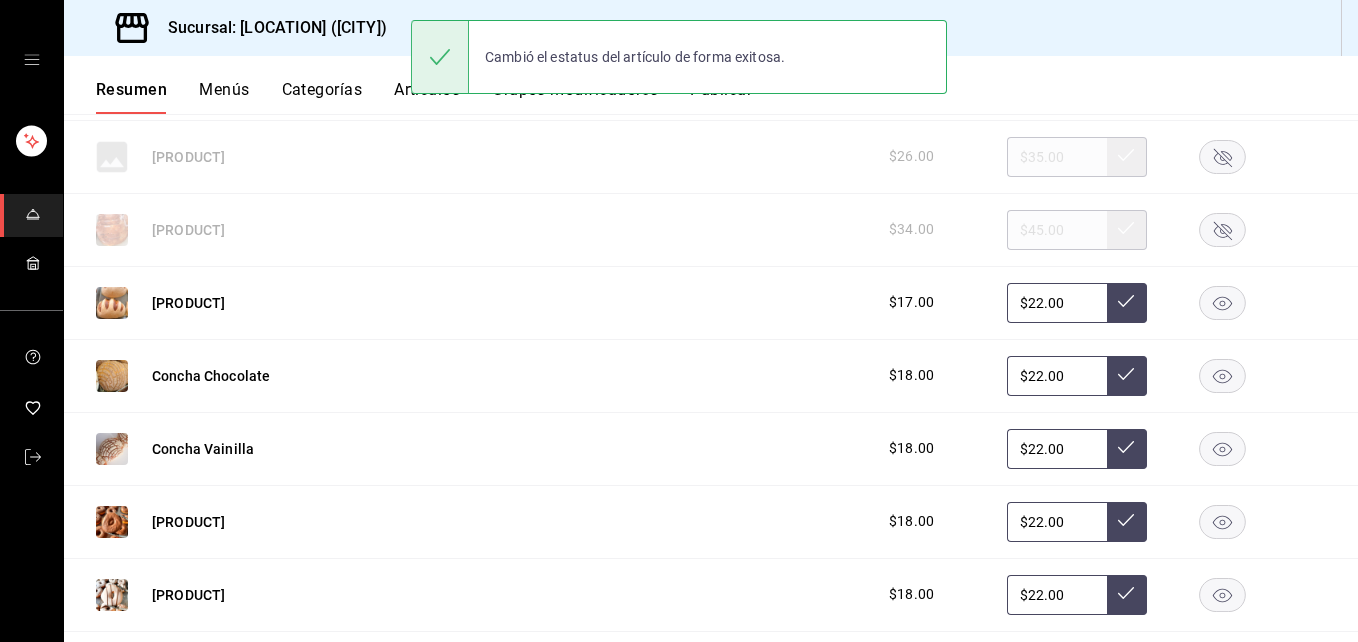scroll, scrollTop: 4500, scrollLeft: 0, axis: vertical 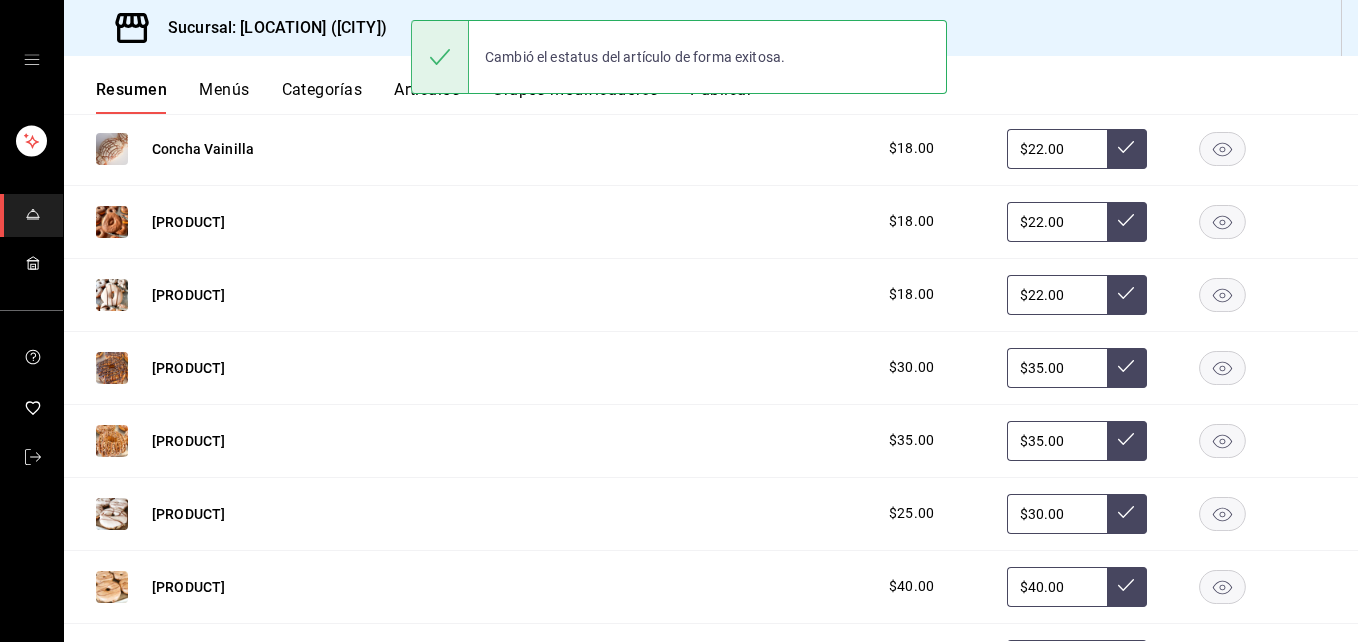 click 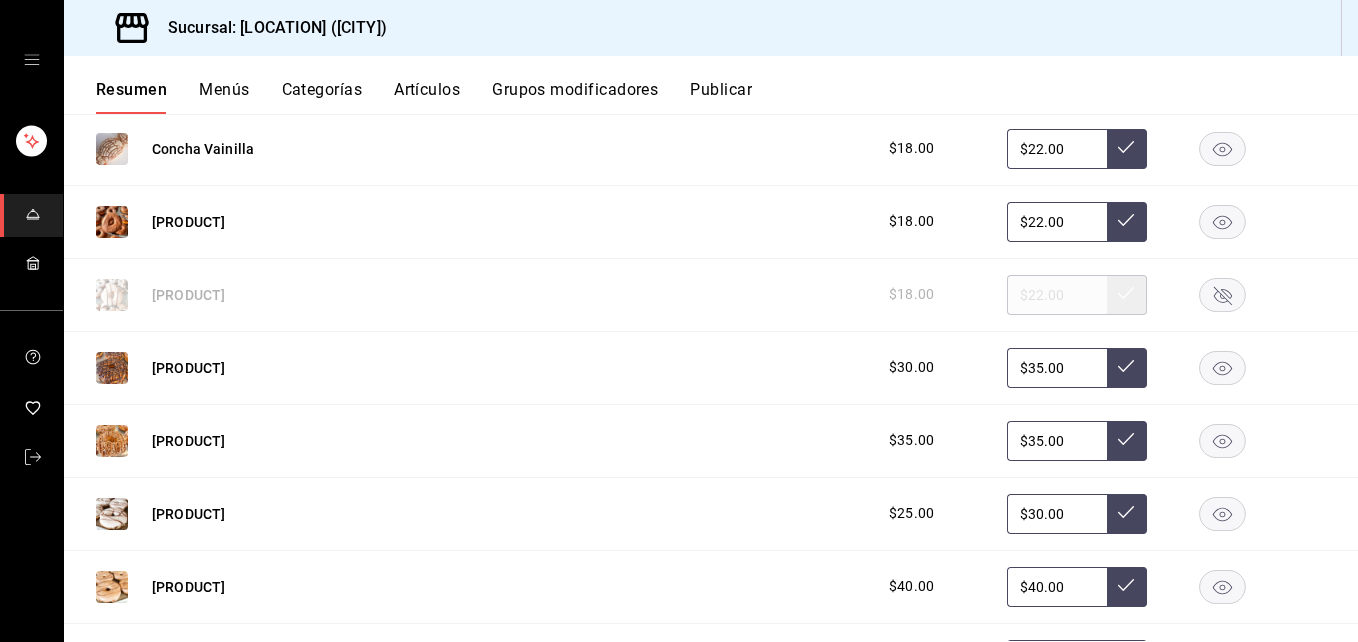 click 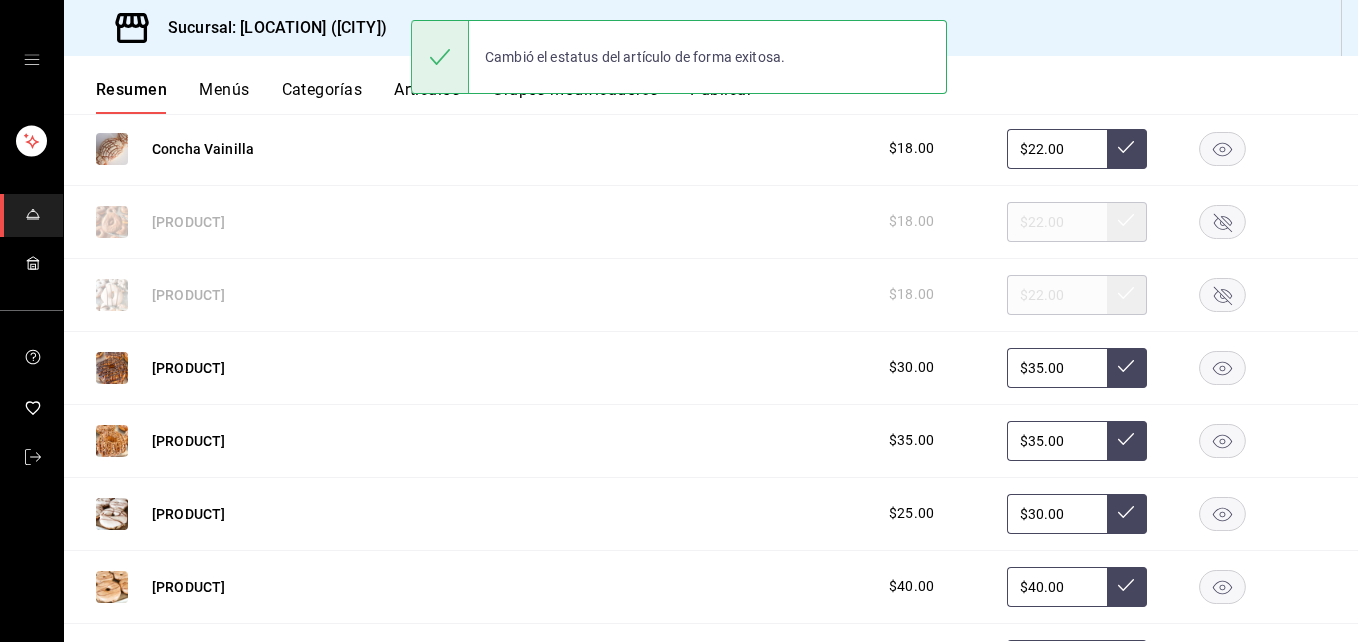 click 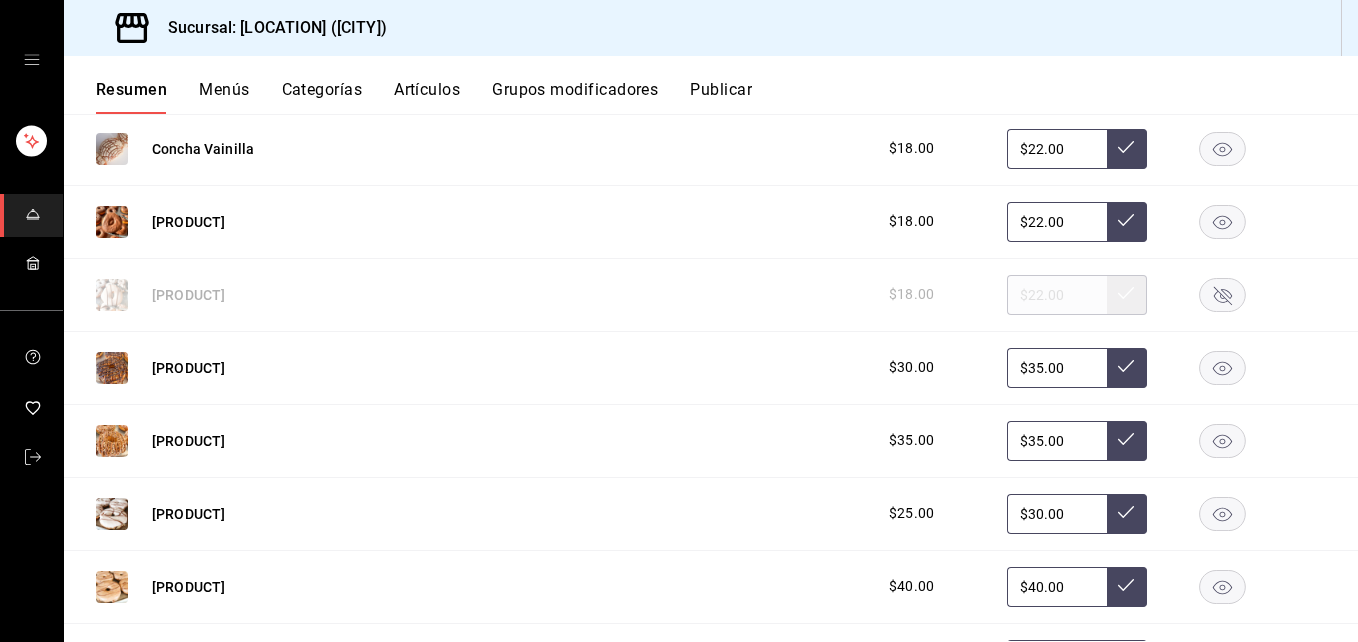 click 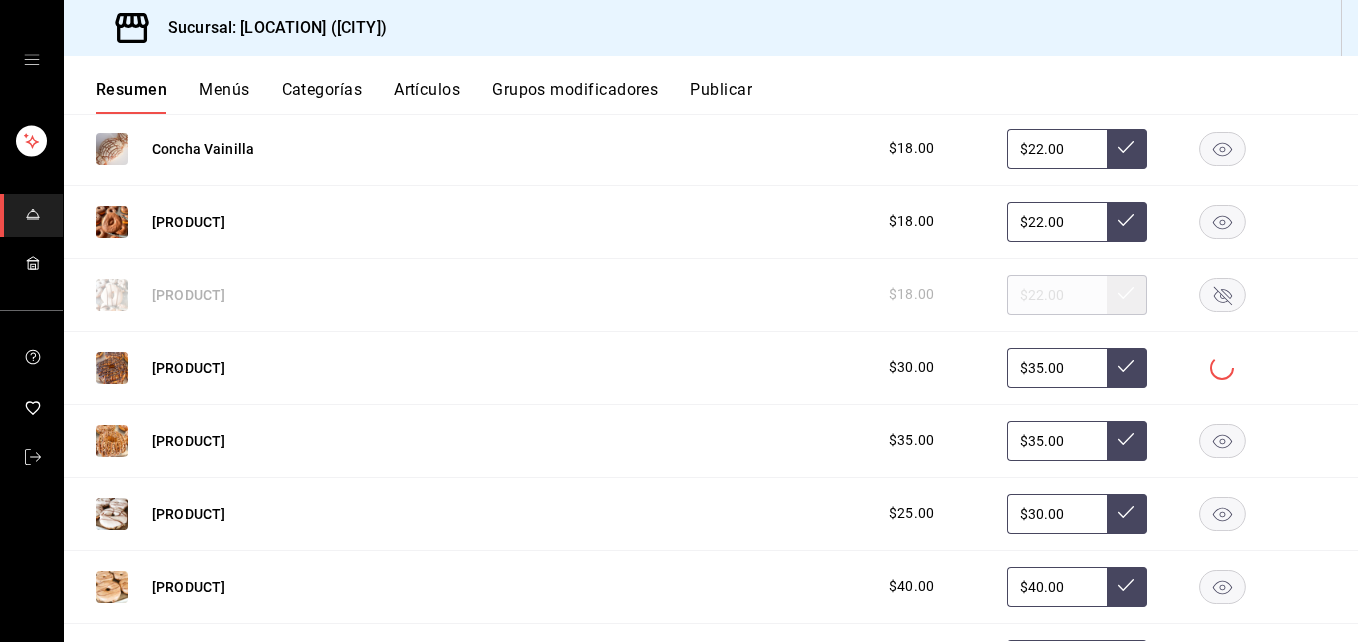 click 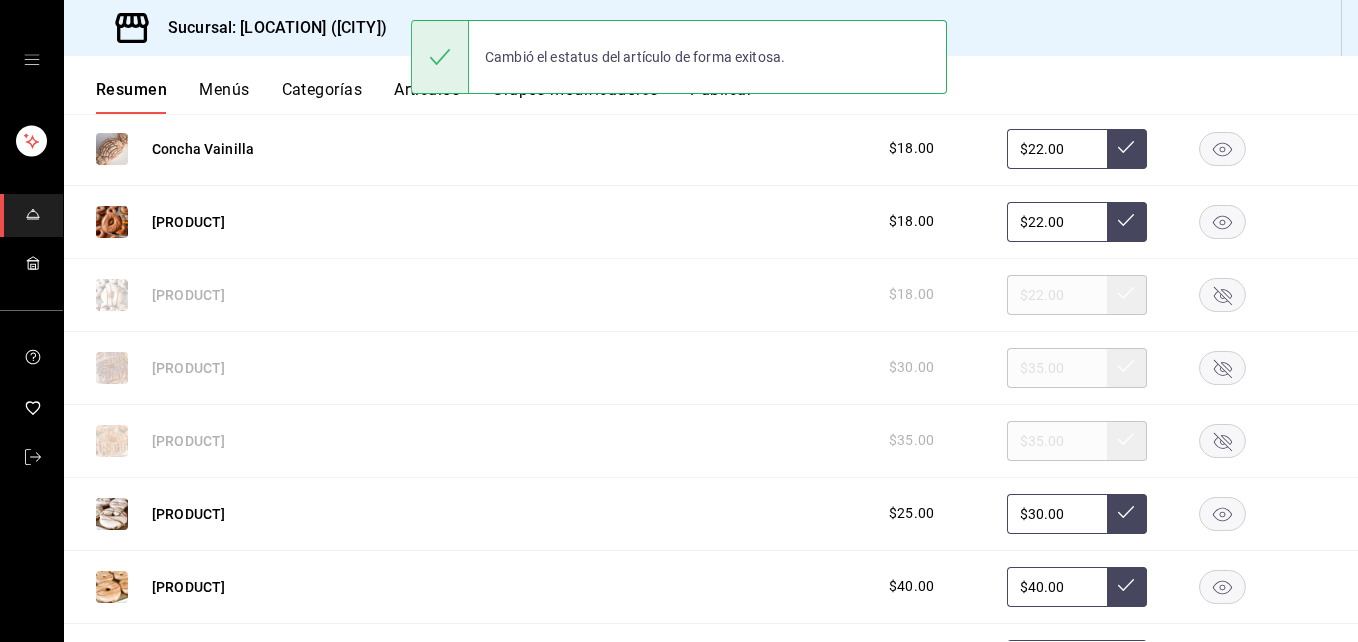 click 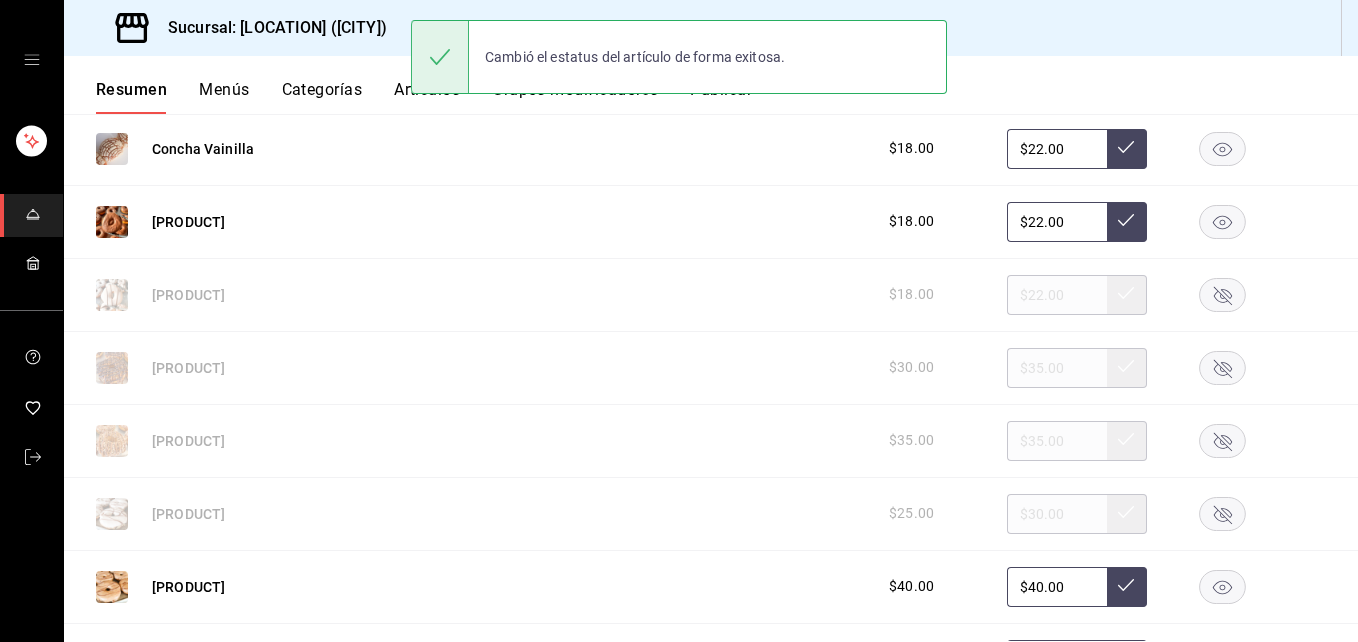 click 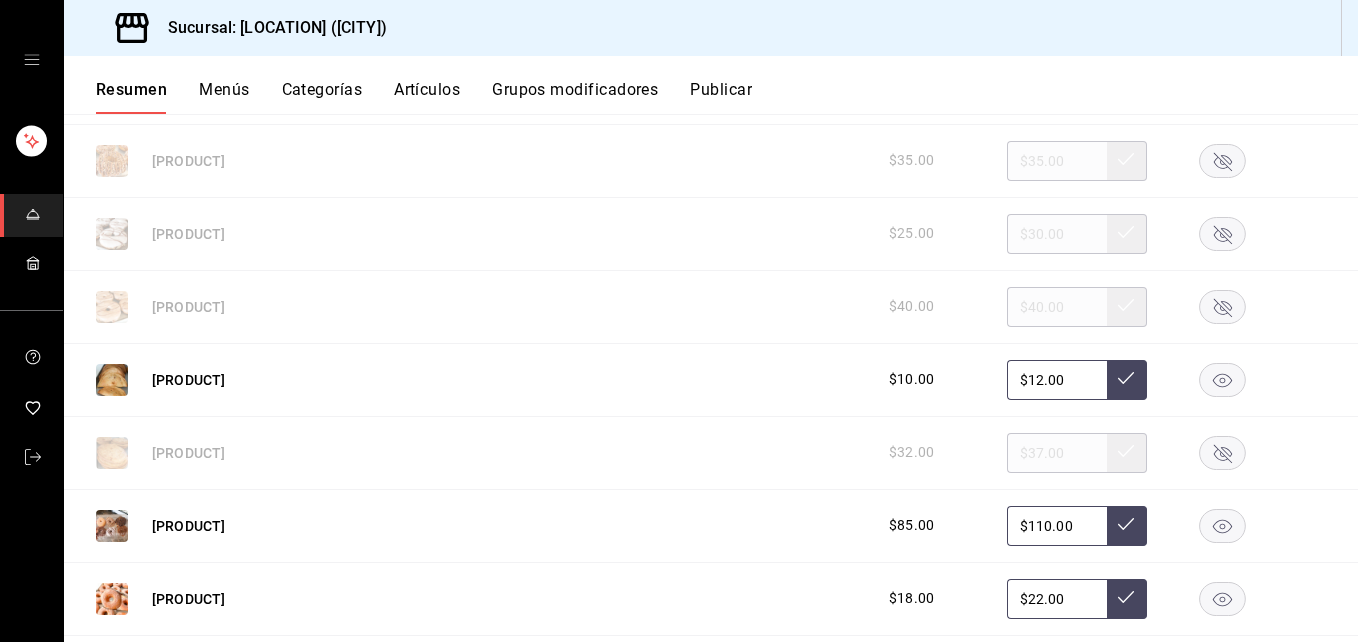 scroll, scrollTop: 4800, scrollLeft: 0, axis: vertical 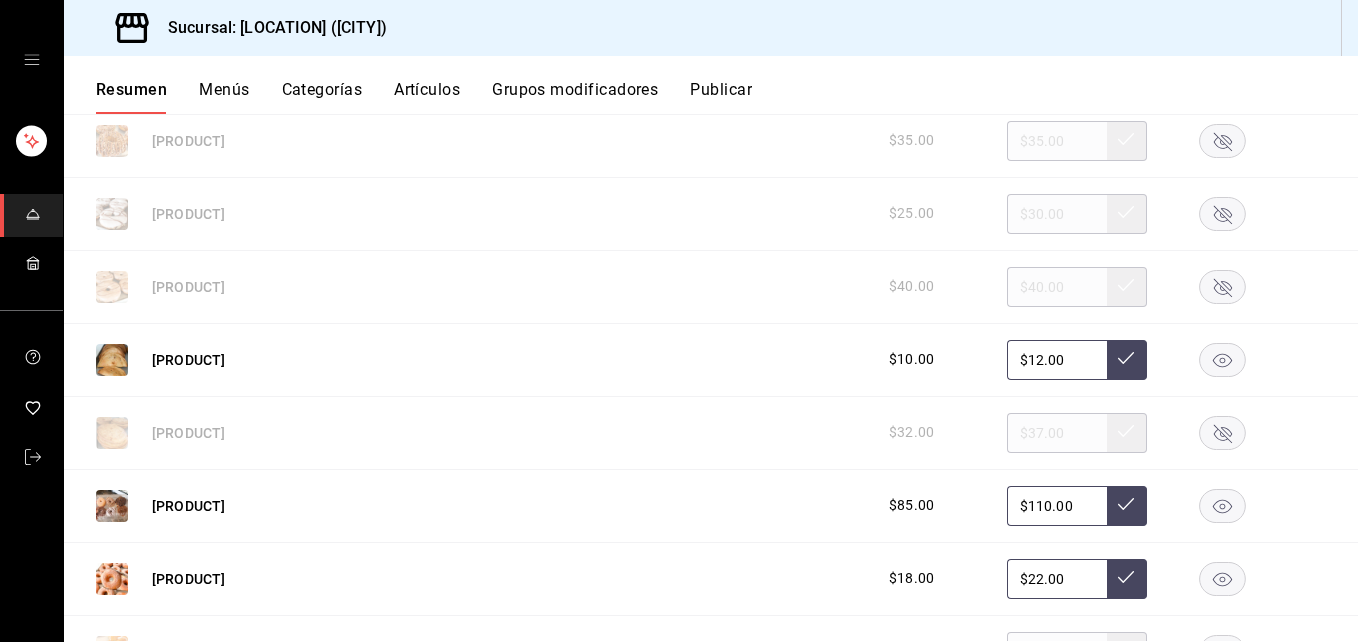 click 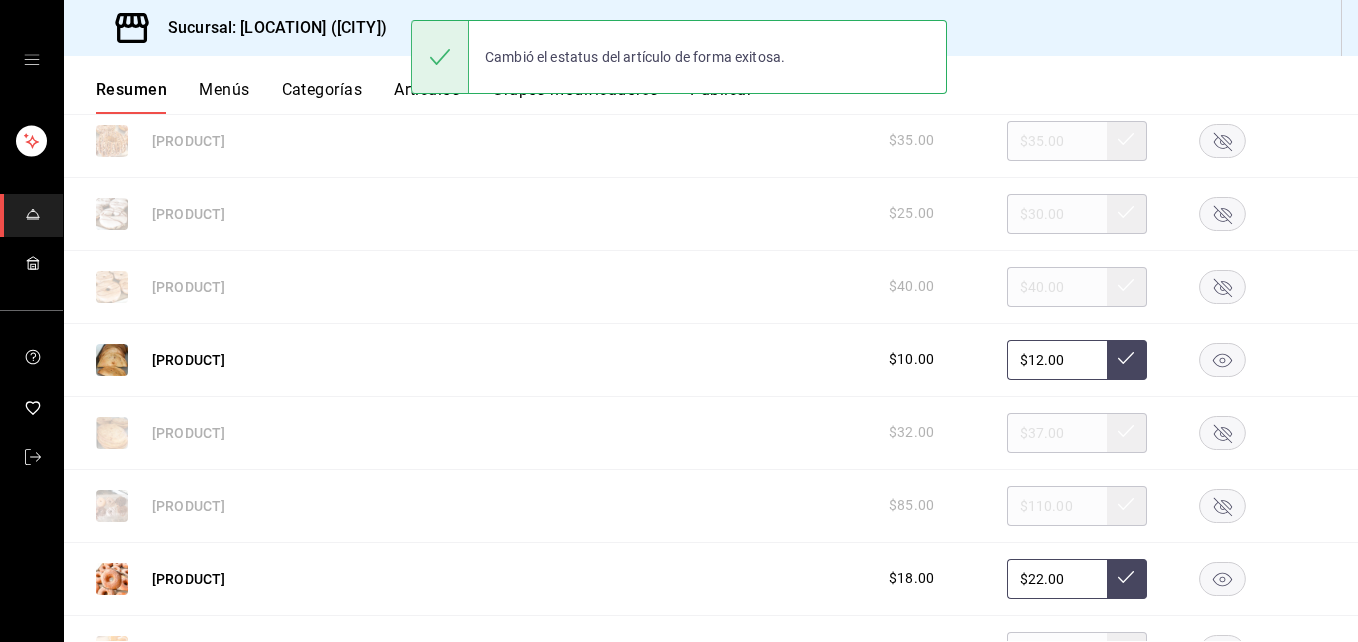 click 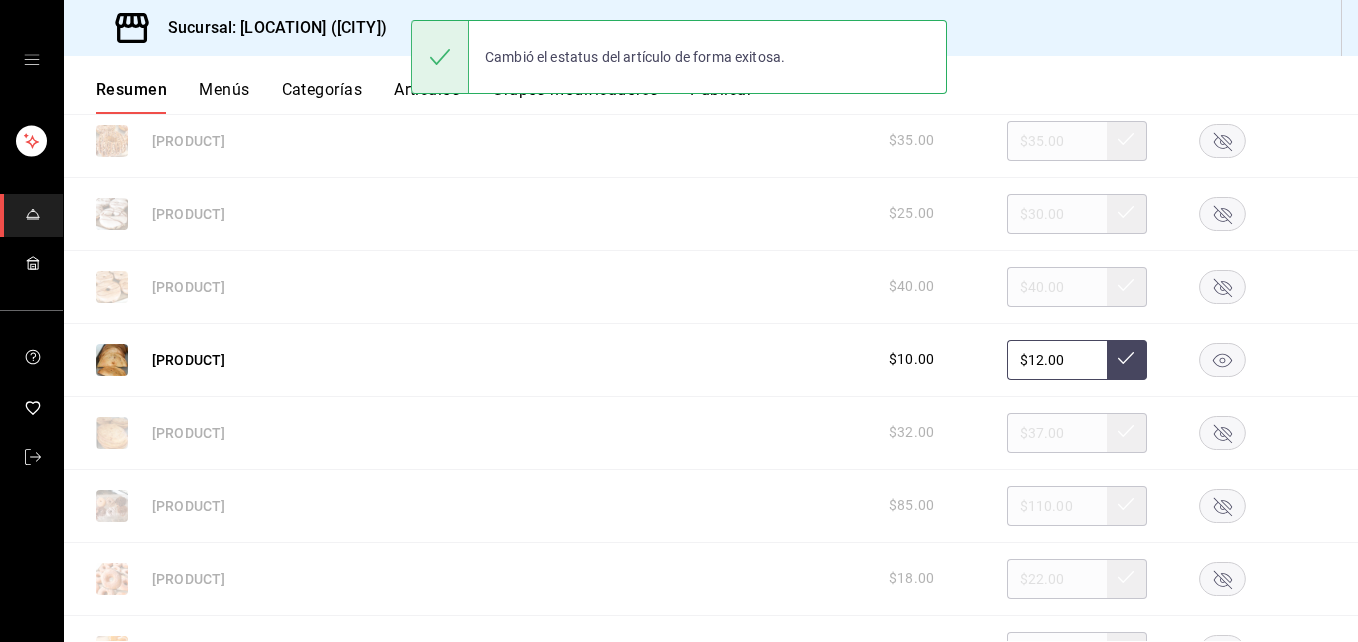 click 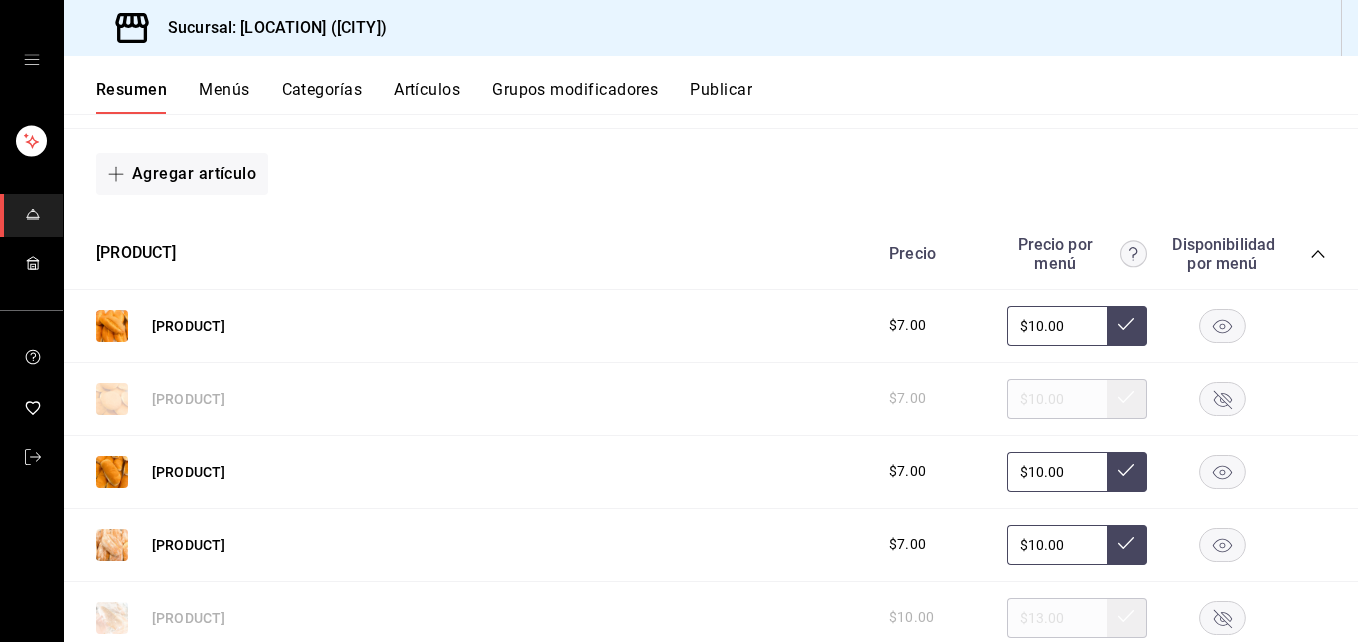 scroll, scrollTop: 5700, scrollLeft: 0, axis: vertical 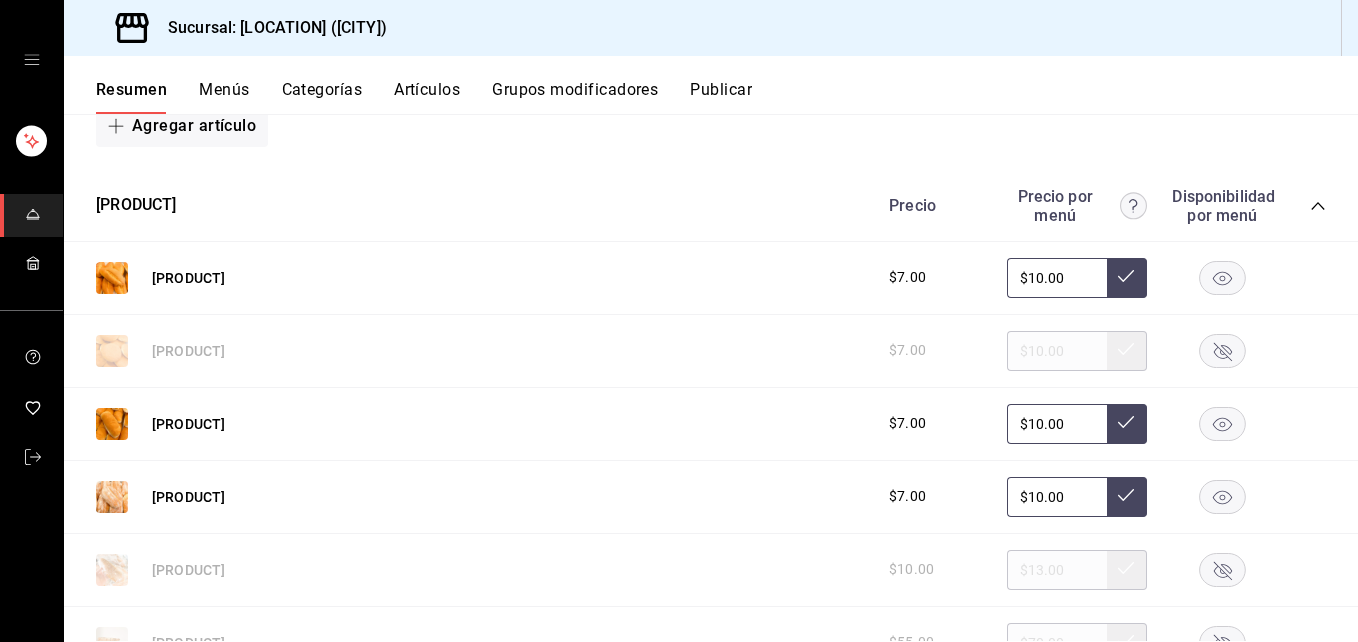 click 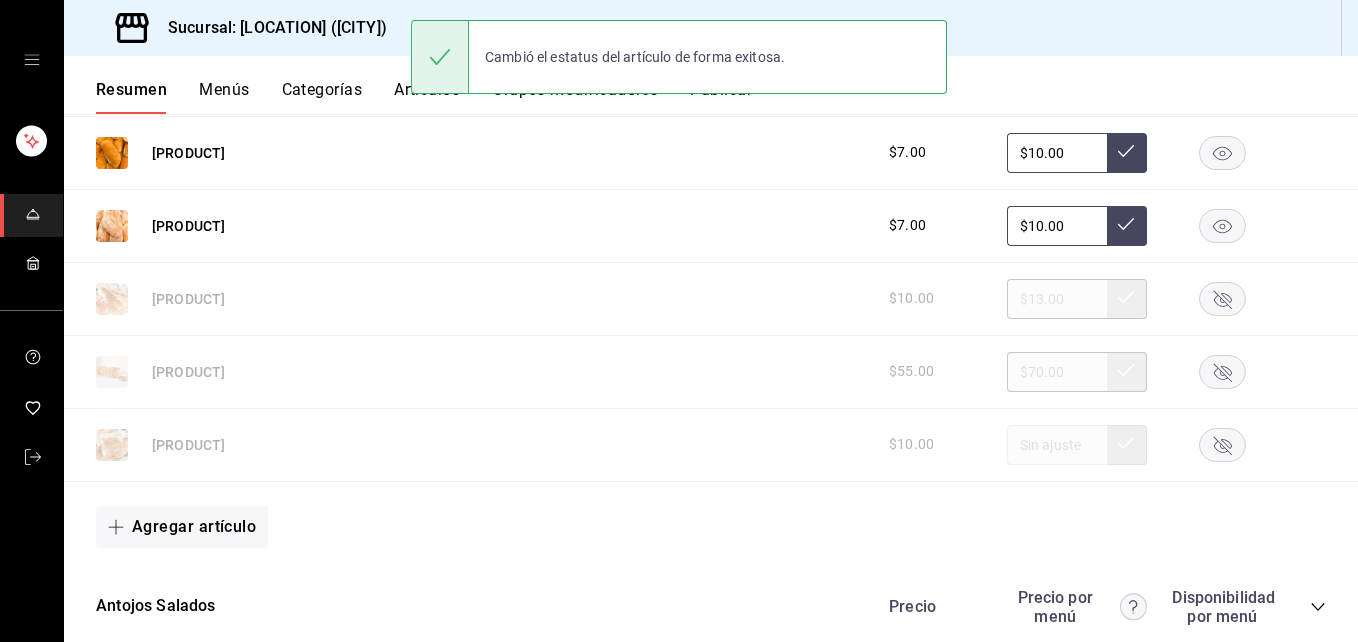 scroll, scrollTop: 6000, scrollLeft: 0, axis: vertical 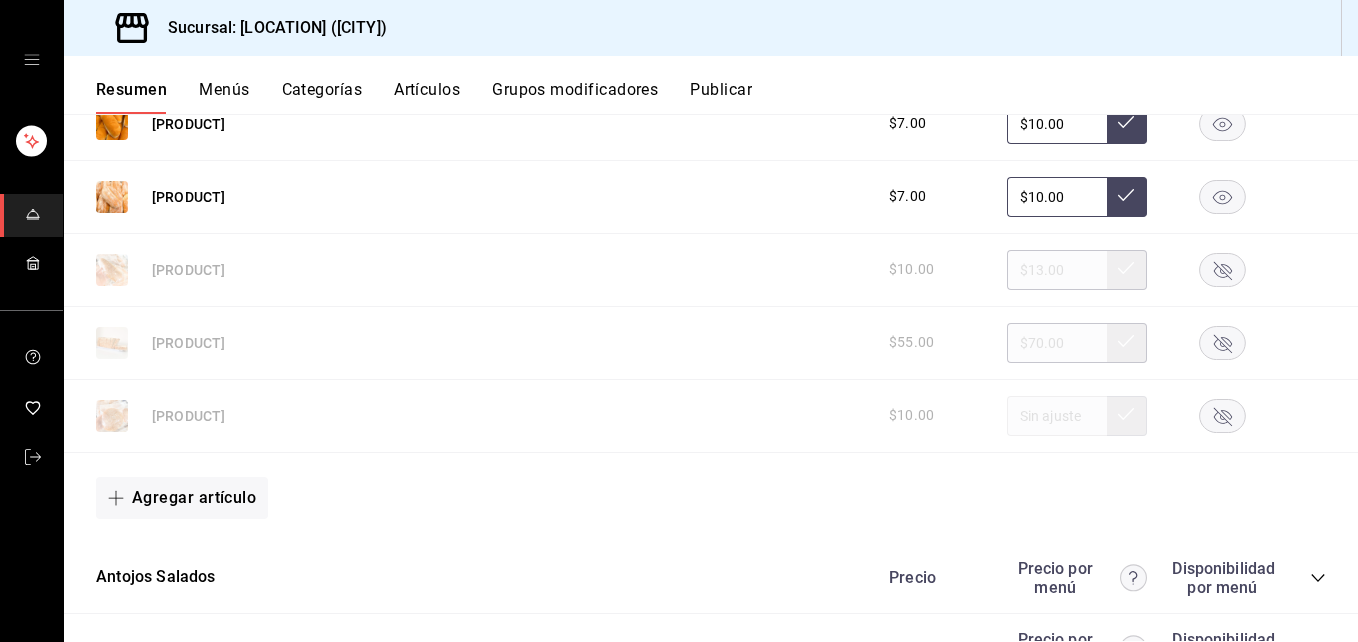 click 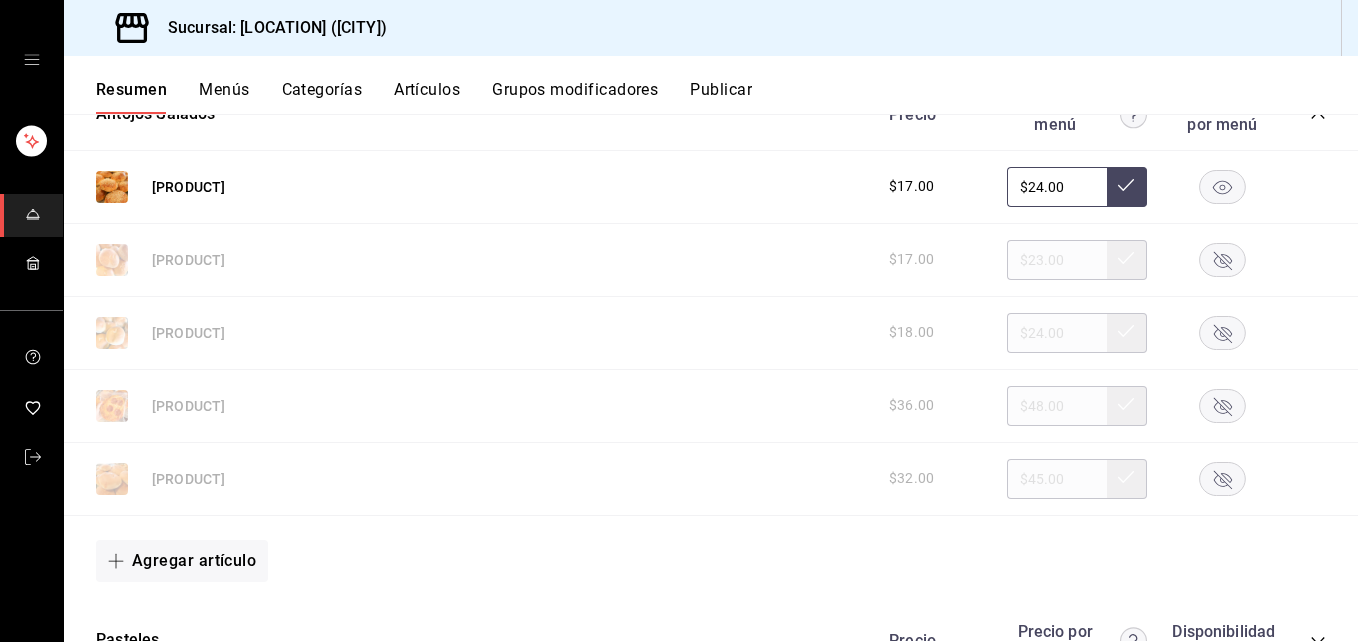 scroll, scrollTop: 6508, scrollLeft: 0, axis: vertical 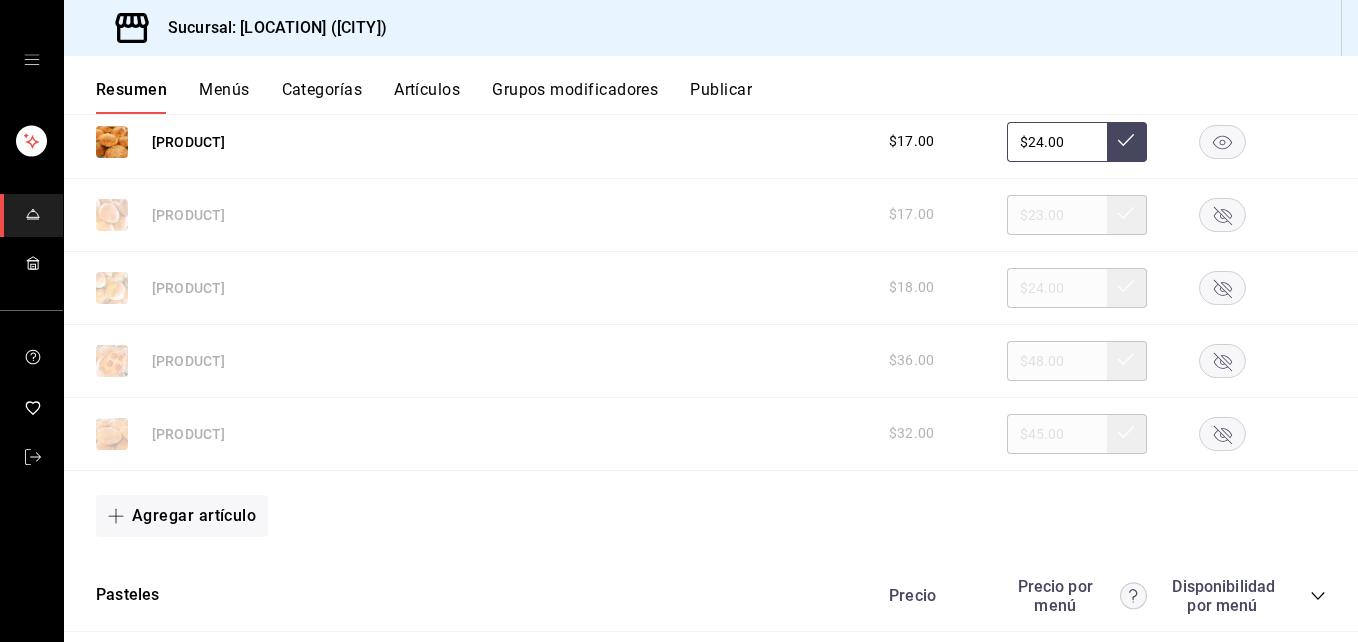 click 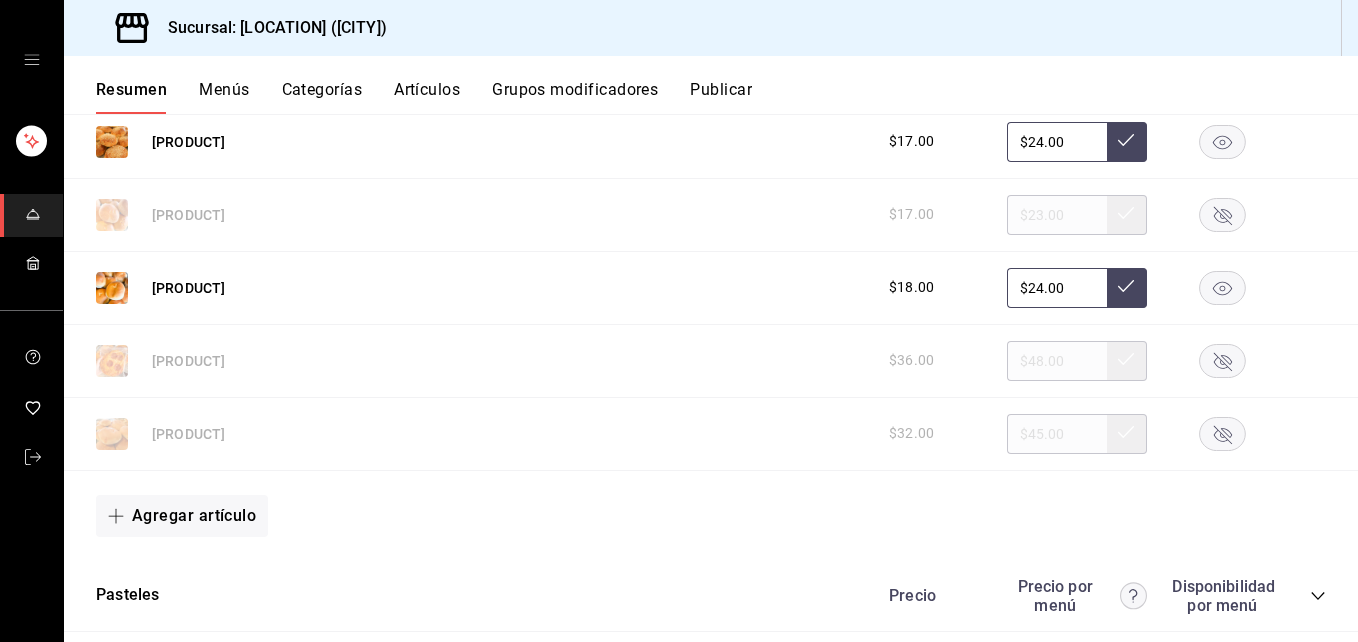 click on "Resumen Menús Categorías Artículos Grupos modificadores Publicar" at bounding box center (711, 85) 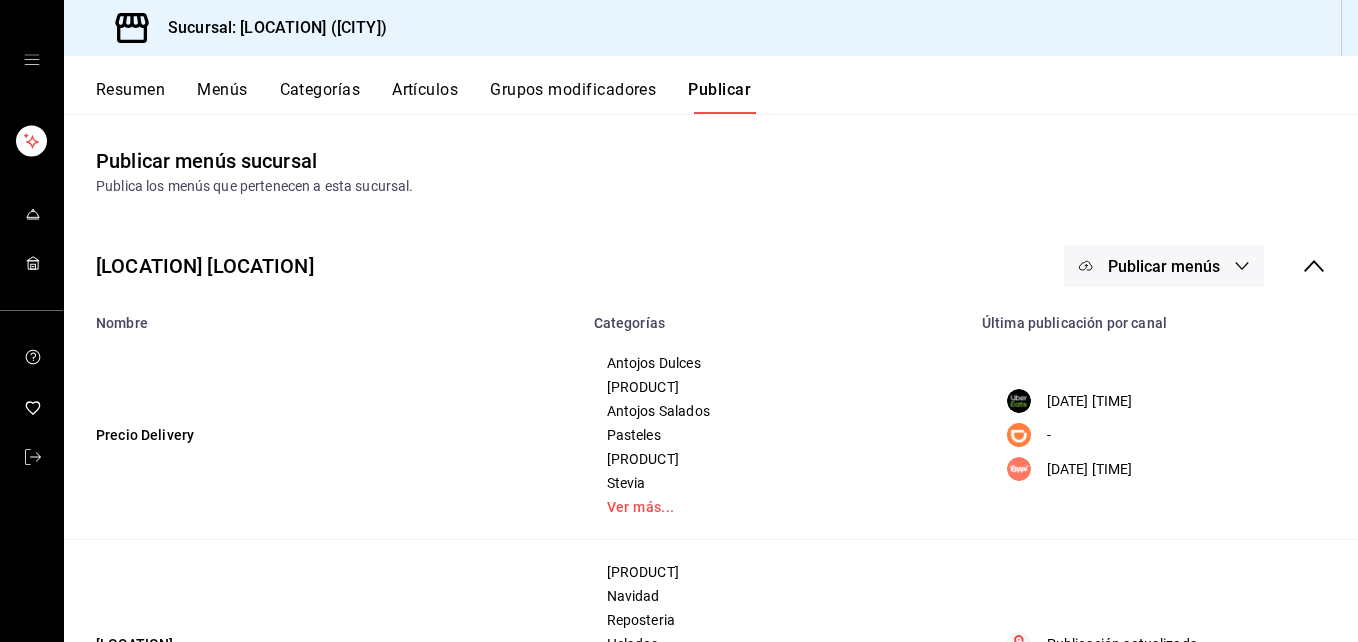 click 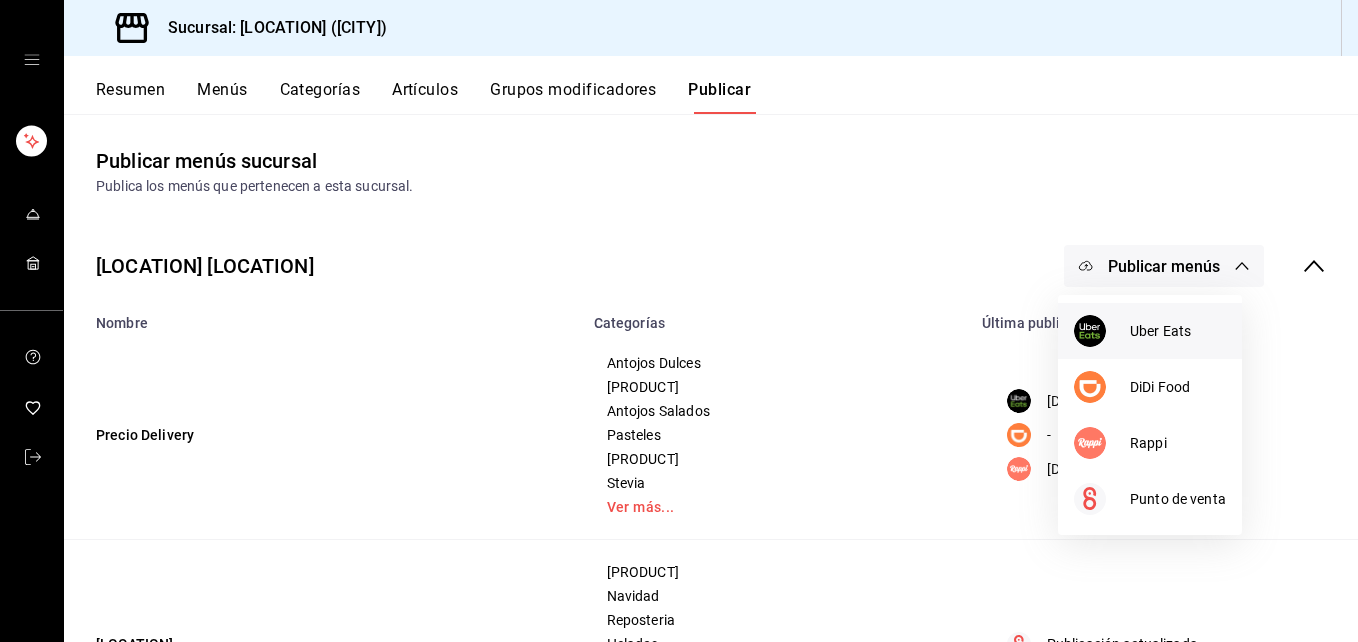 click at bounding box center [1102, 331] 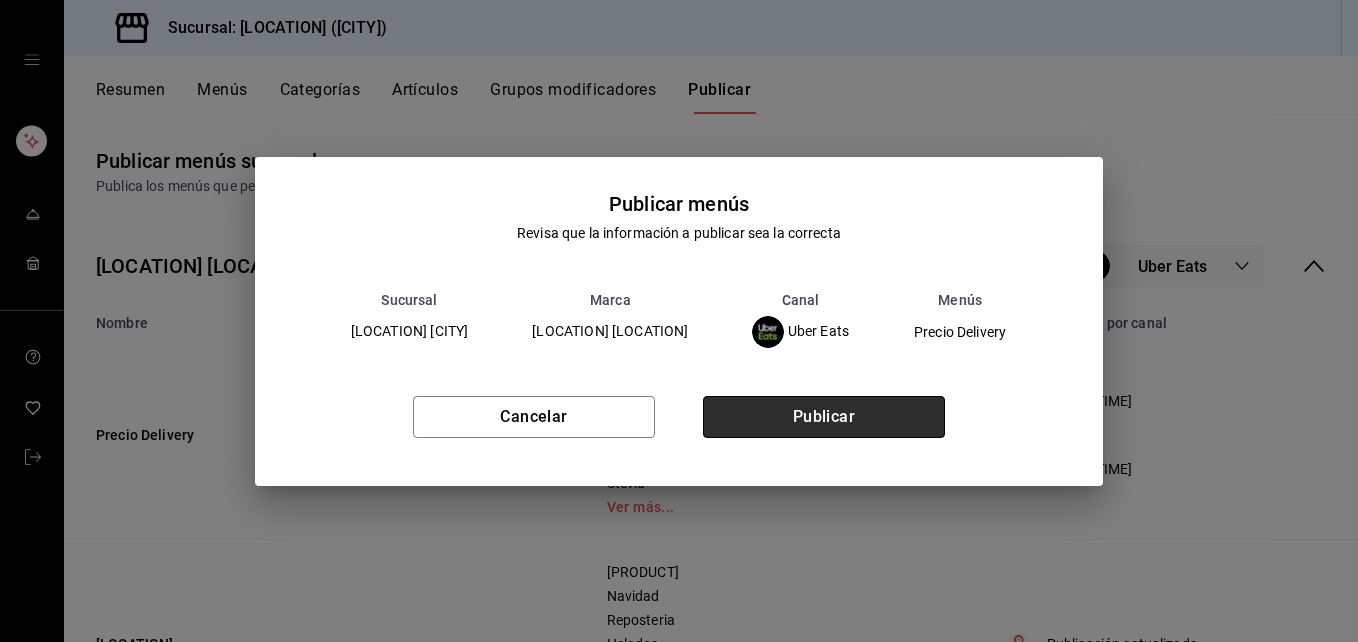 click on "Publicar" at bounding box center (824, 417) 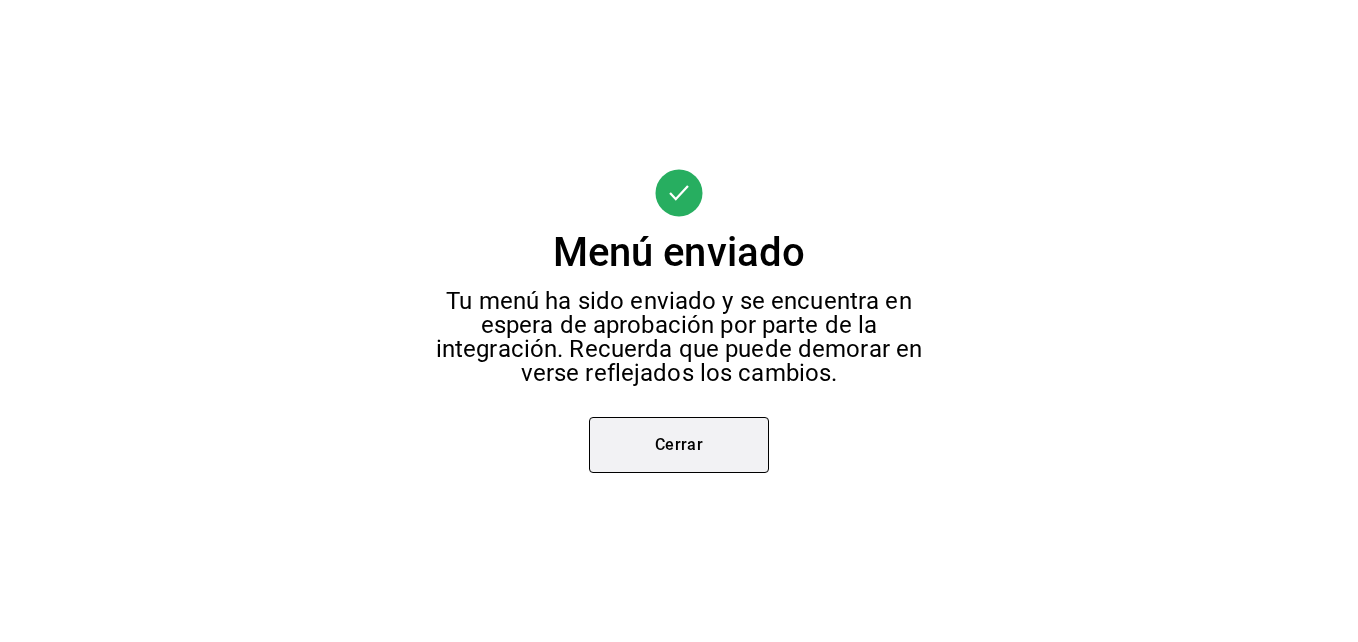 click on "Cerrar" at bounding box center (679, 445) 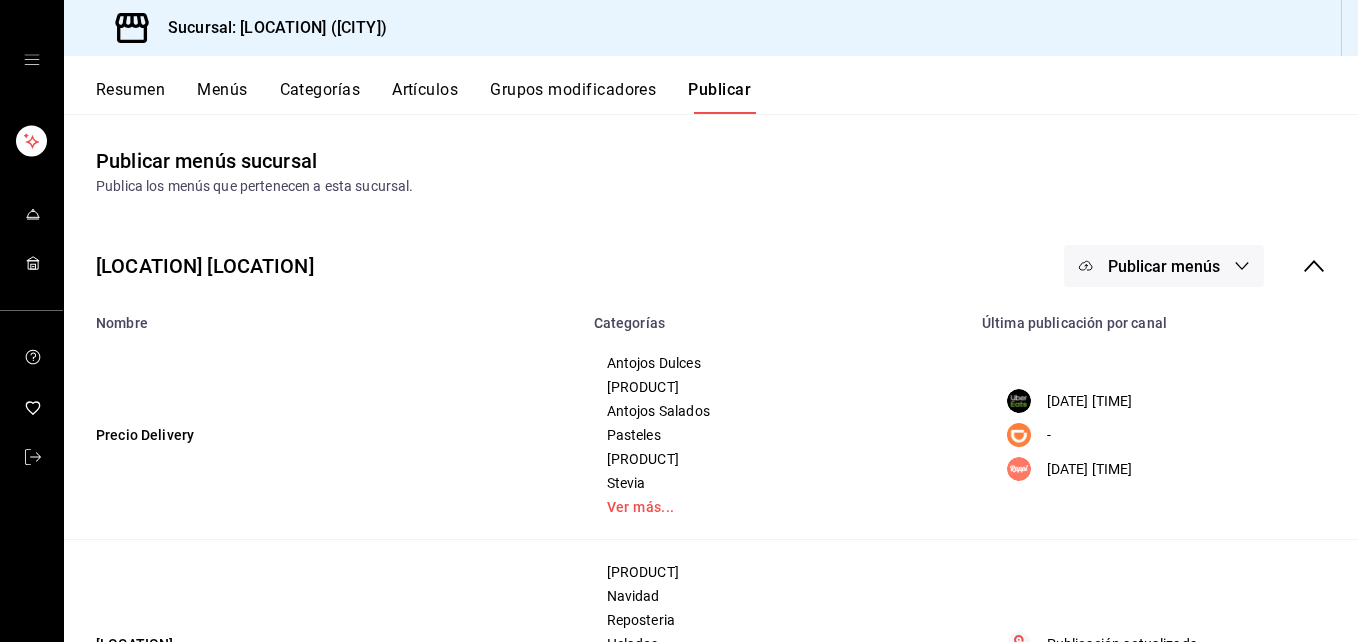 click on "Publicar menús" at bounding box center [1164, 266] 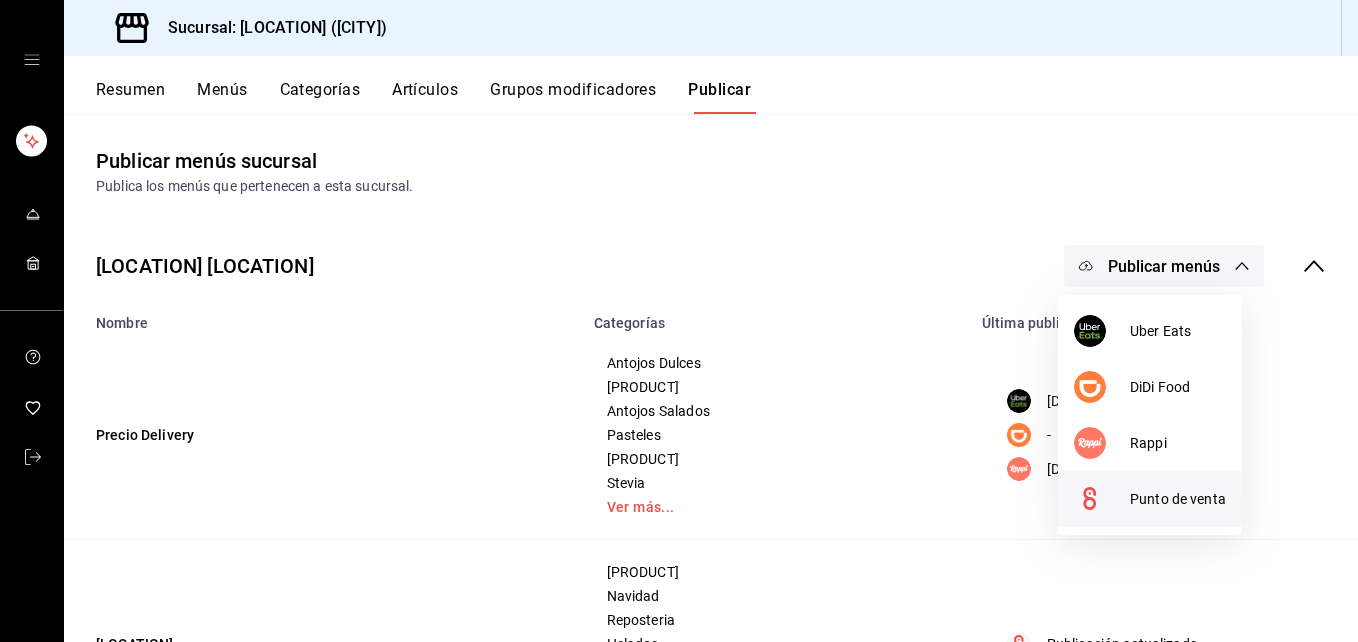 click on "Punto de venta" at bounding box center (1150, 499) 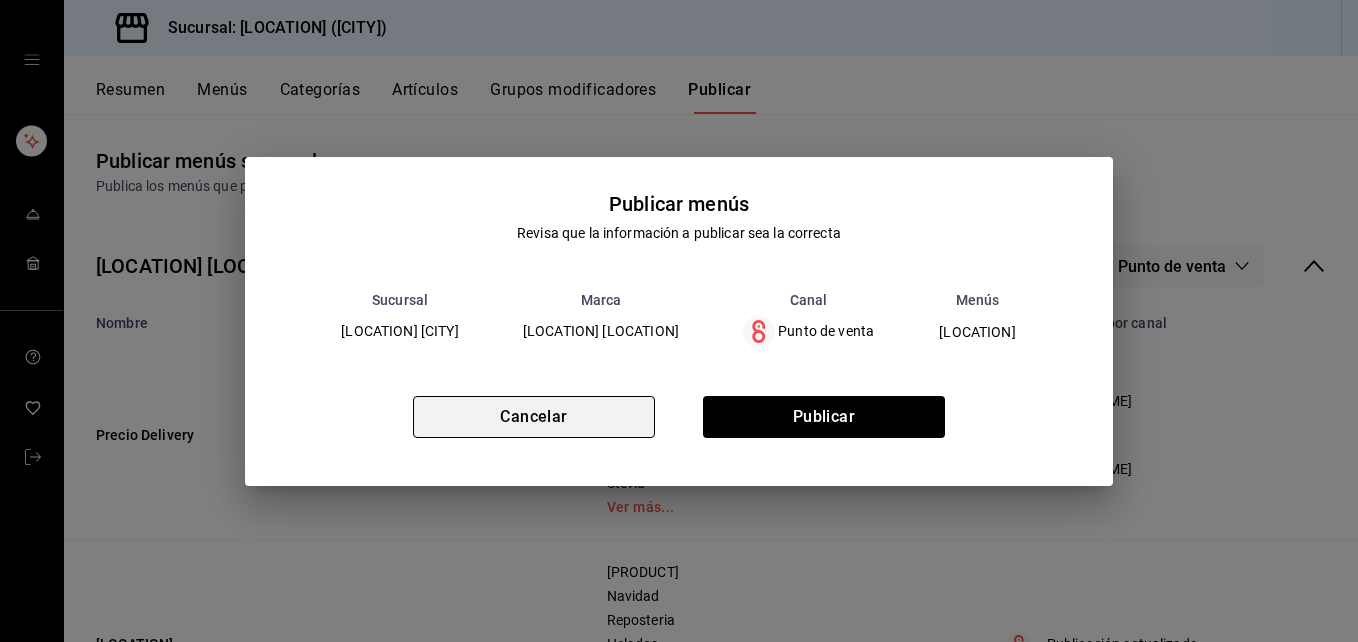 click on "Cancelar" at bounding box center (534, 417) 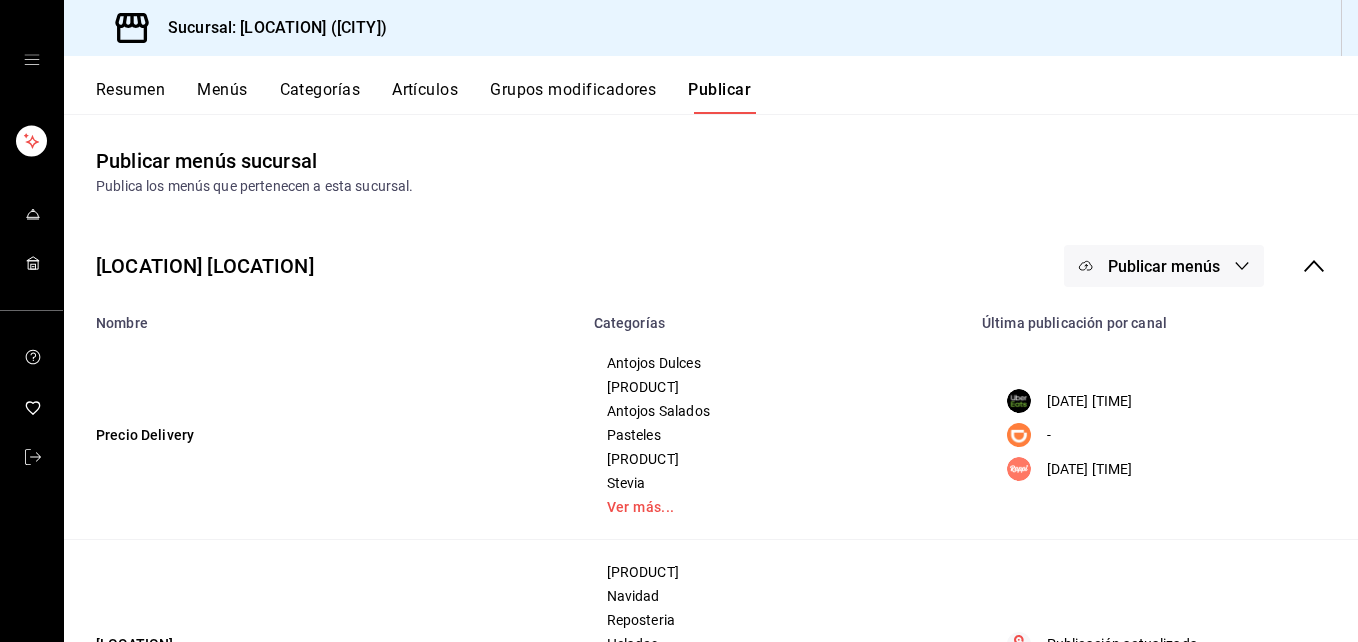 click on "Publicar menús" at bounding box center (1164, 266) 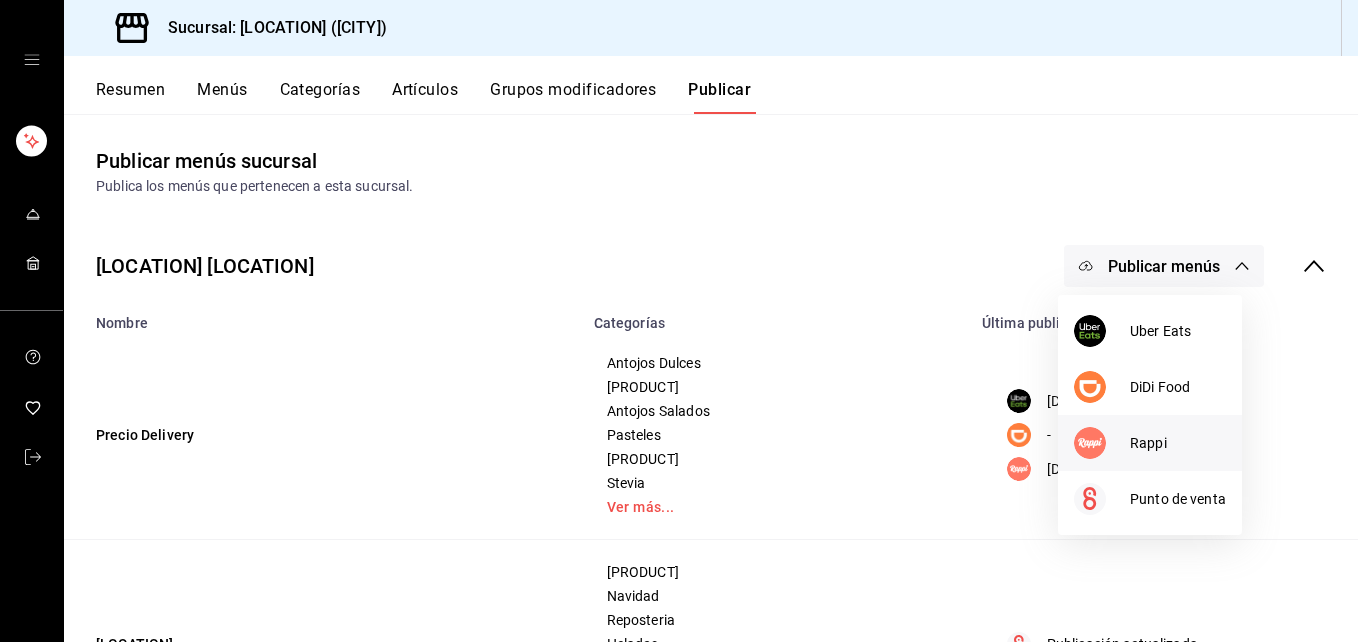 click at bounding box center (1102, 443) 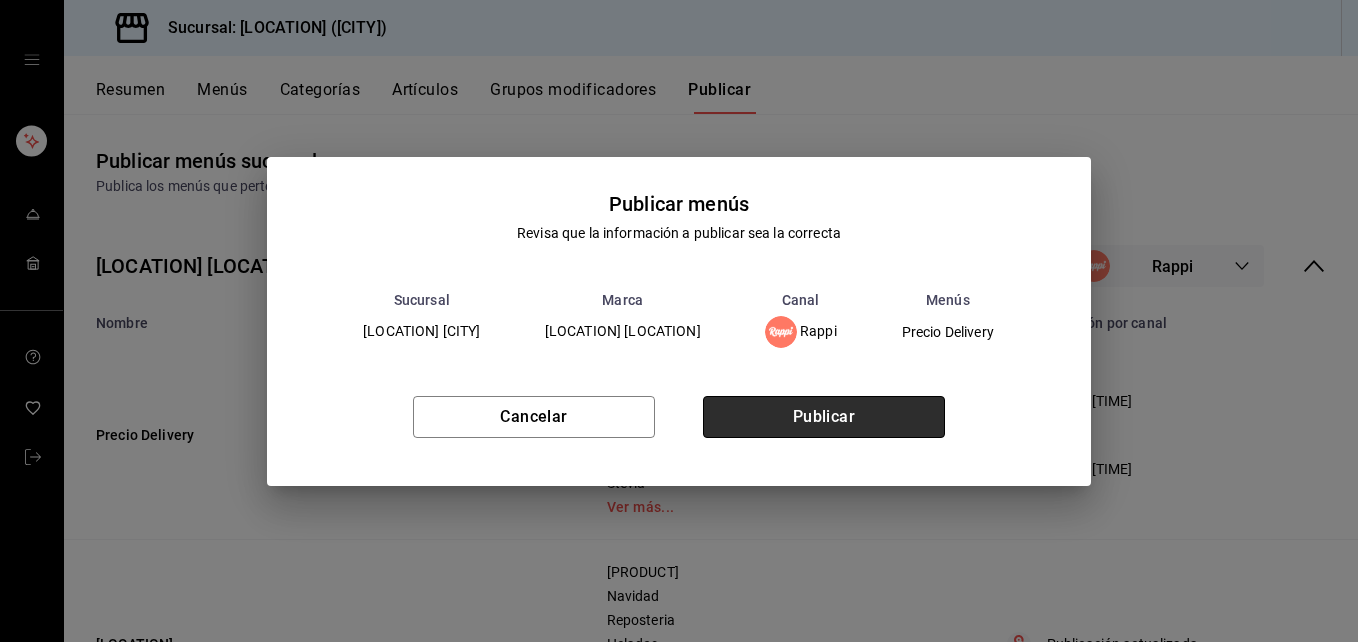 click on "Publicar" at bounding box center [824, 417] 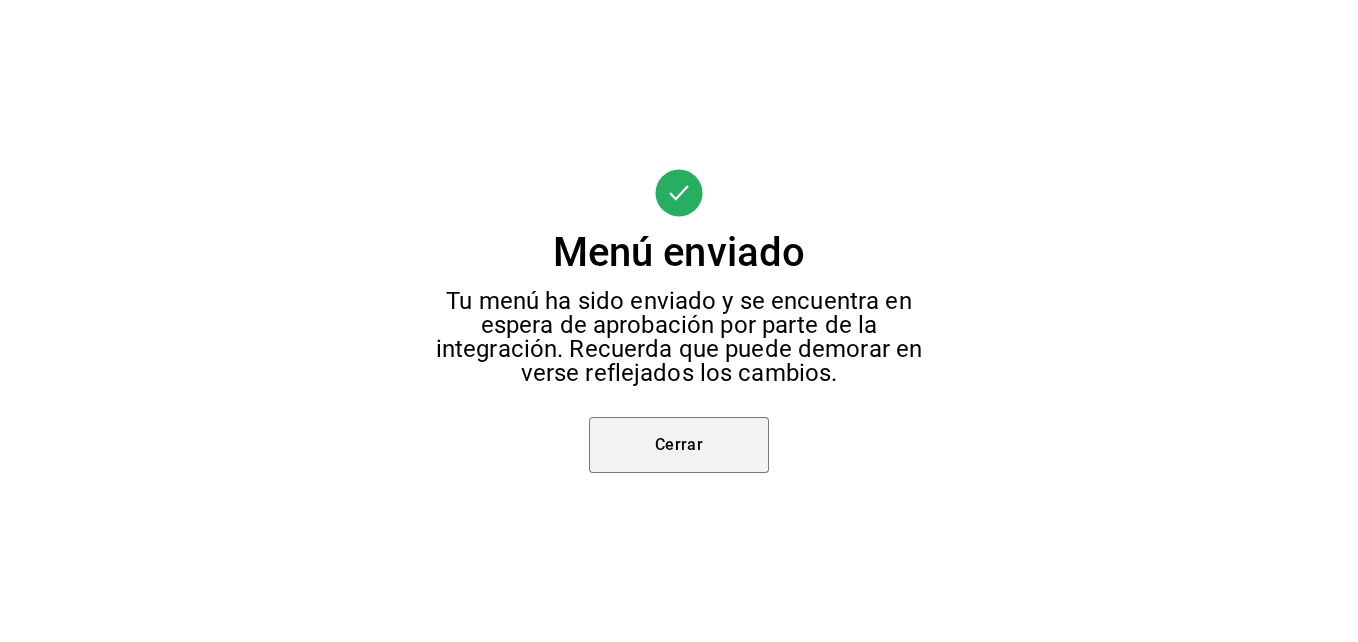click on "Cerrar" at bounding box center (679, 445) 